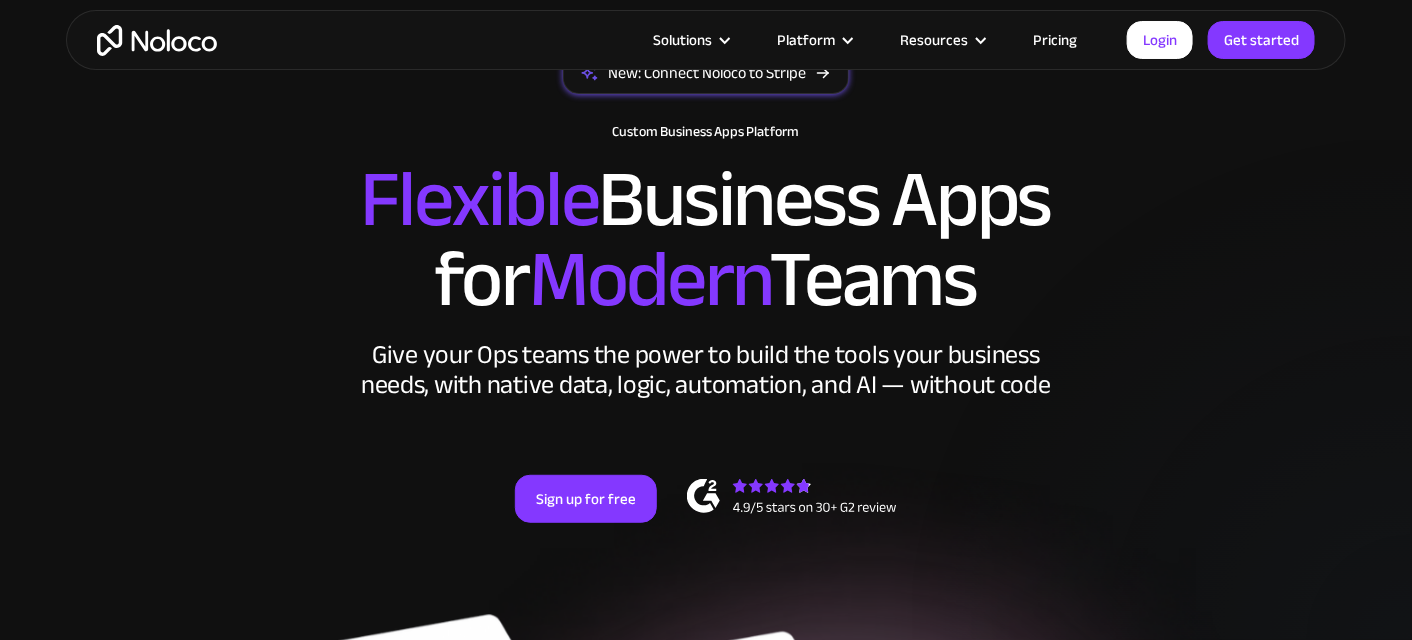 scroll, scrollTop: 158, scrollLeft: 0, axis: vertical 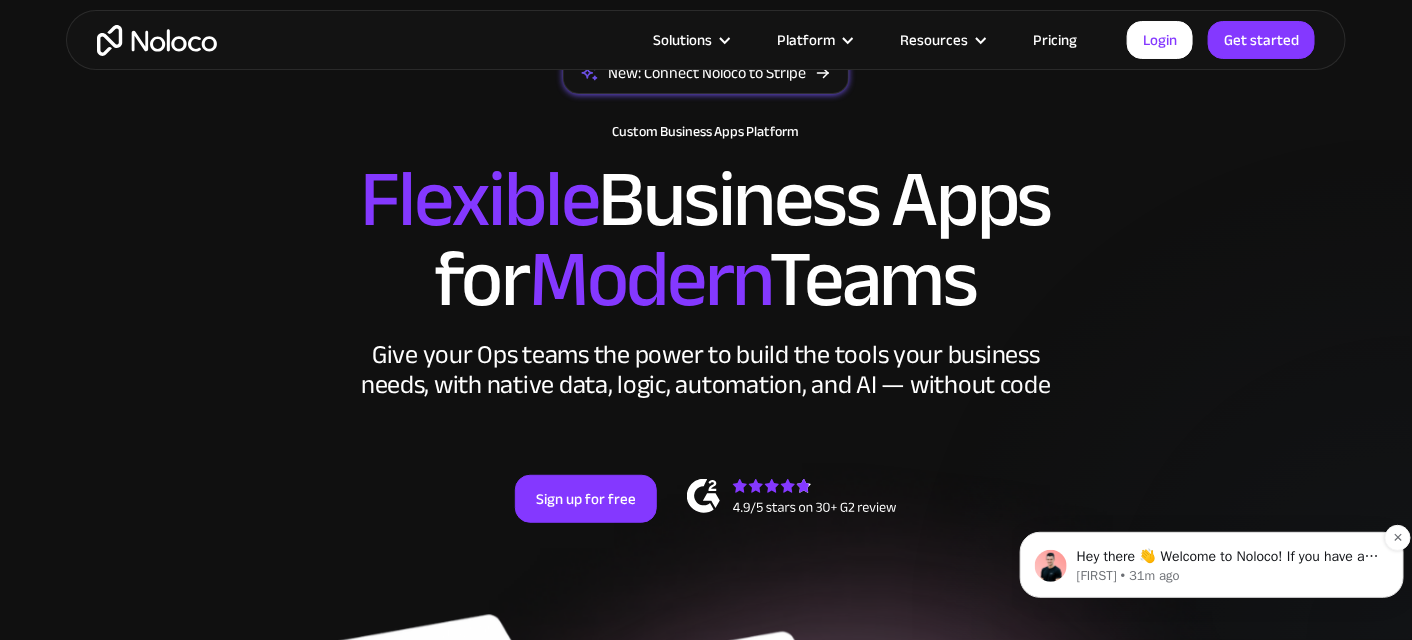 click on "Darragh • 31m ago" at bounding box center [1227, 575] 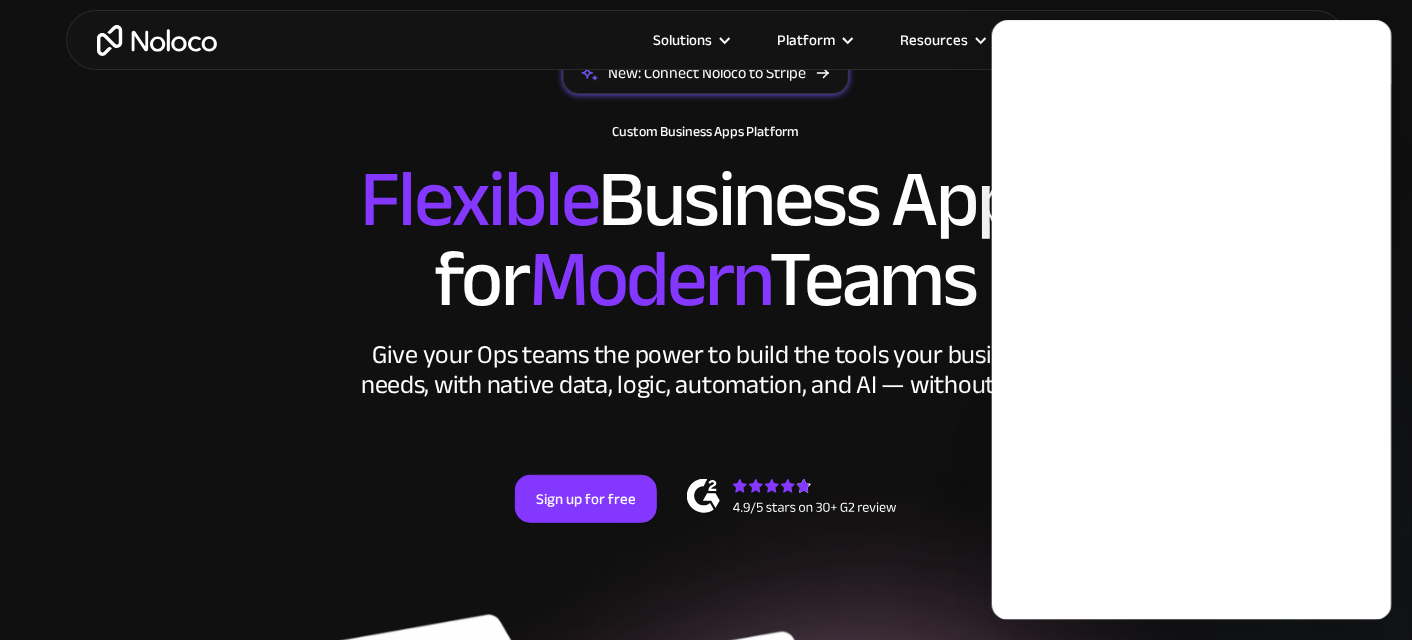 scroll, scrollTop: 0, scrollLeft: 0, axis: both 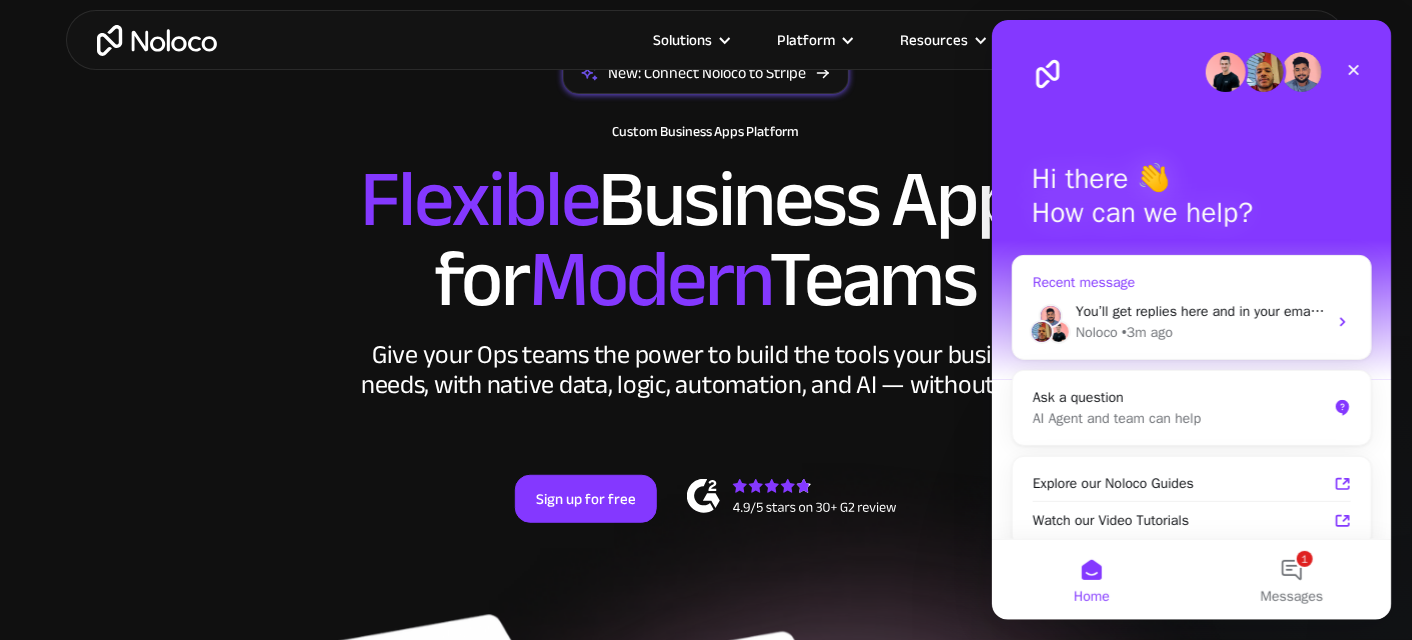click on "You’ll get replies here and in your email: ✉️ sales@cashew-technology.com Our usual reply time 🕒 under 20 minutes" at bounding box center [1364, 311] 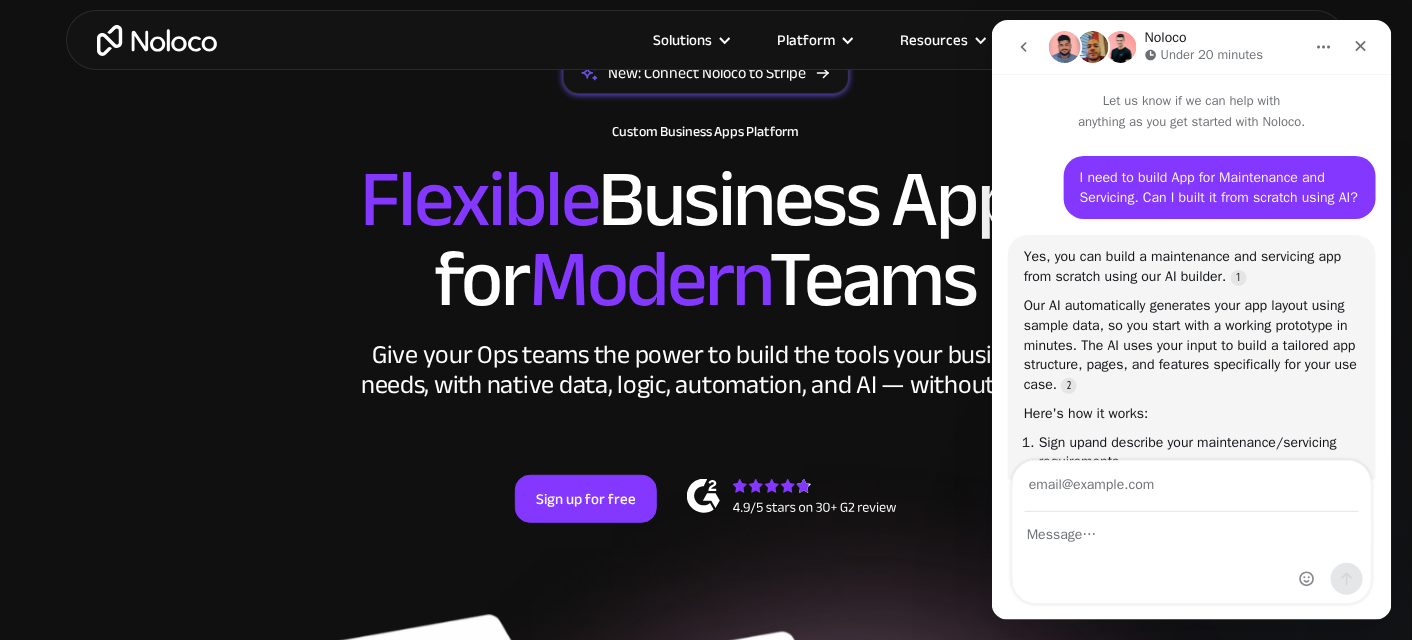 scroll, scrollTop: 2586, scrollLeft: 0, axis: vertical 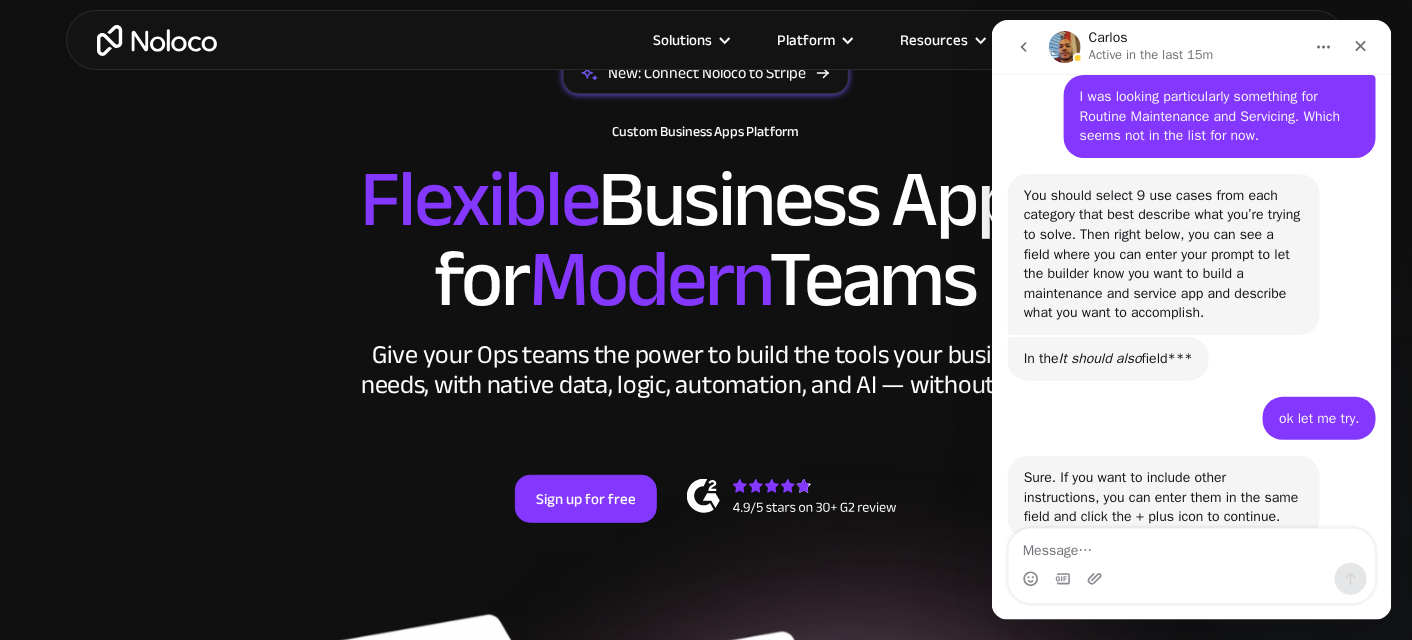 click at bounding box center (1191, 546) 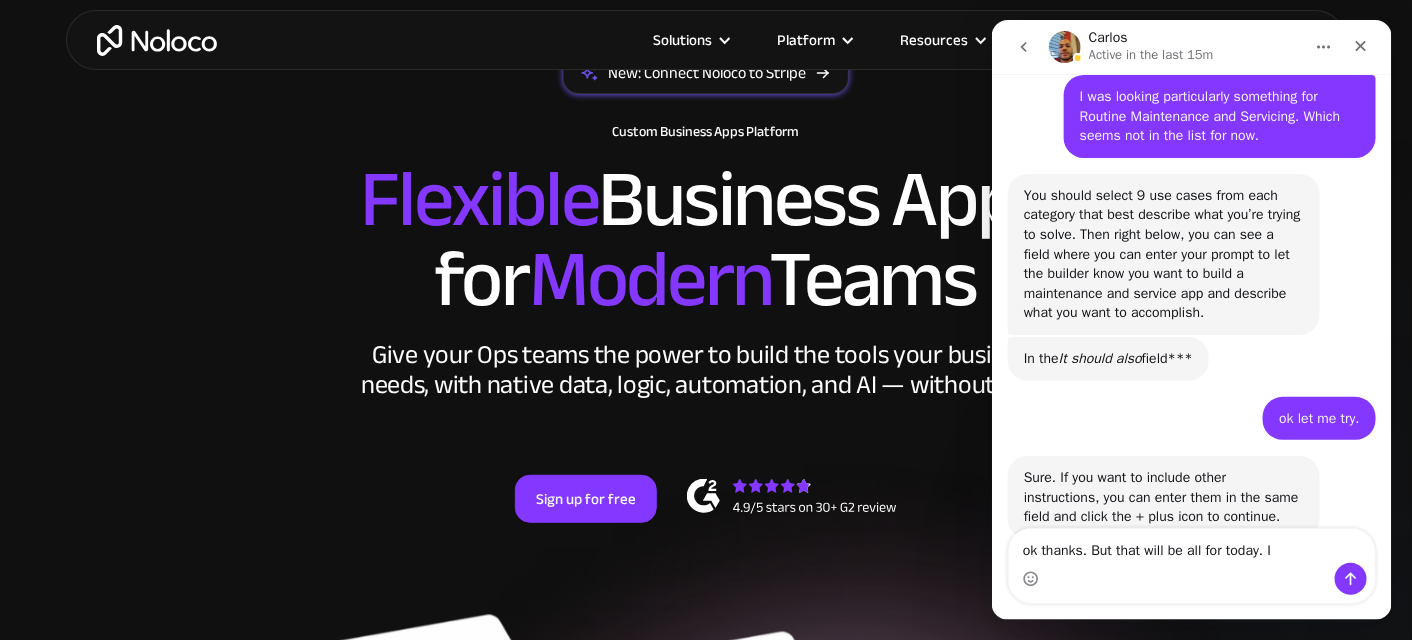 type on "ok thanks. But that will be all for today." 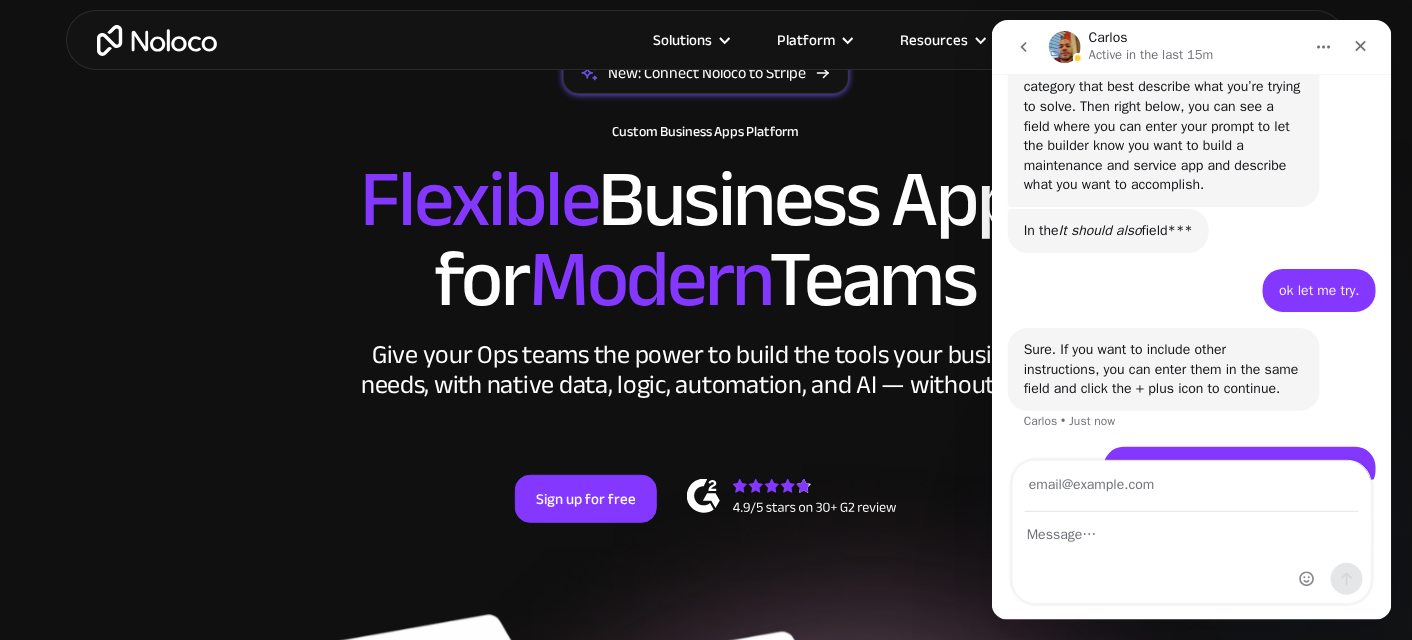 scroll, scrollTop: 4212, scrollLeft: 0, axis: vertical 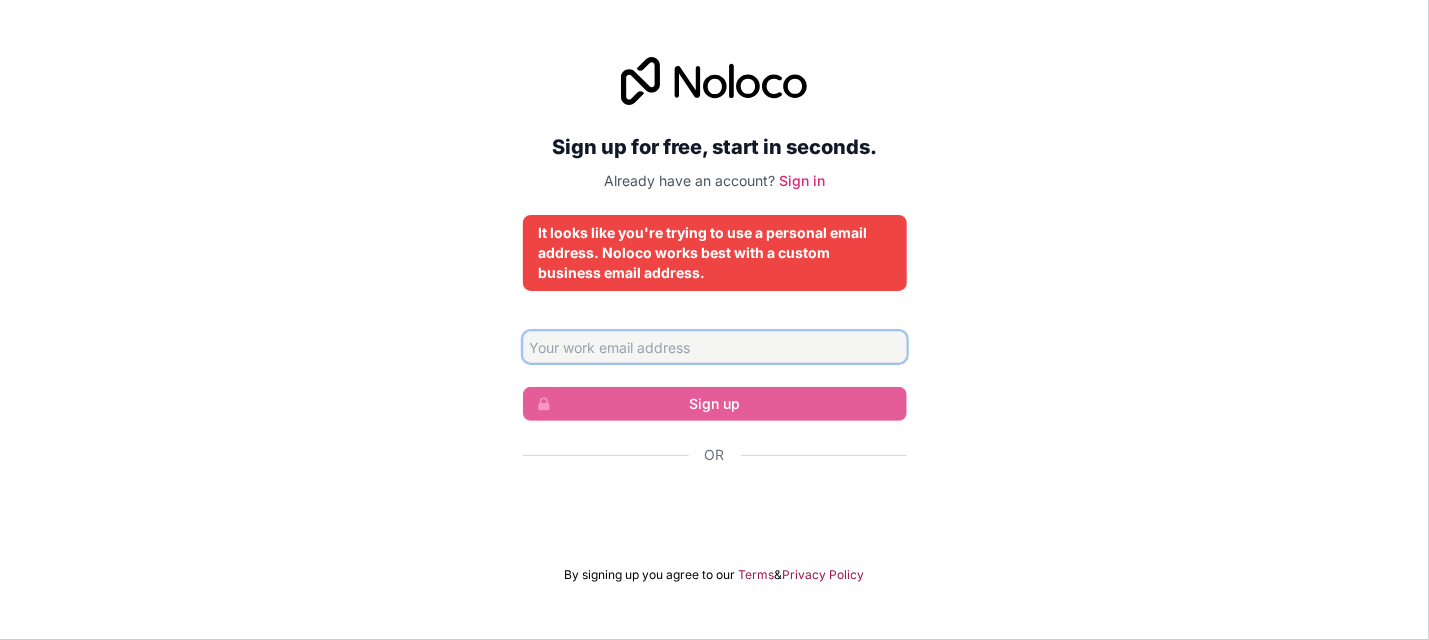 click at bounding box center (715, 347) 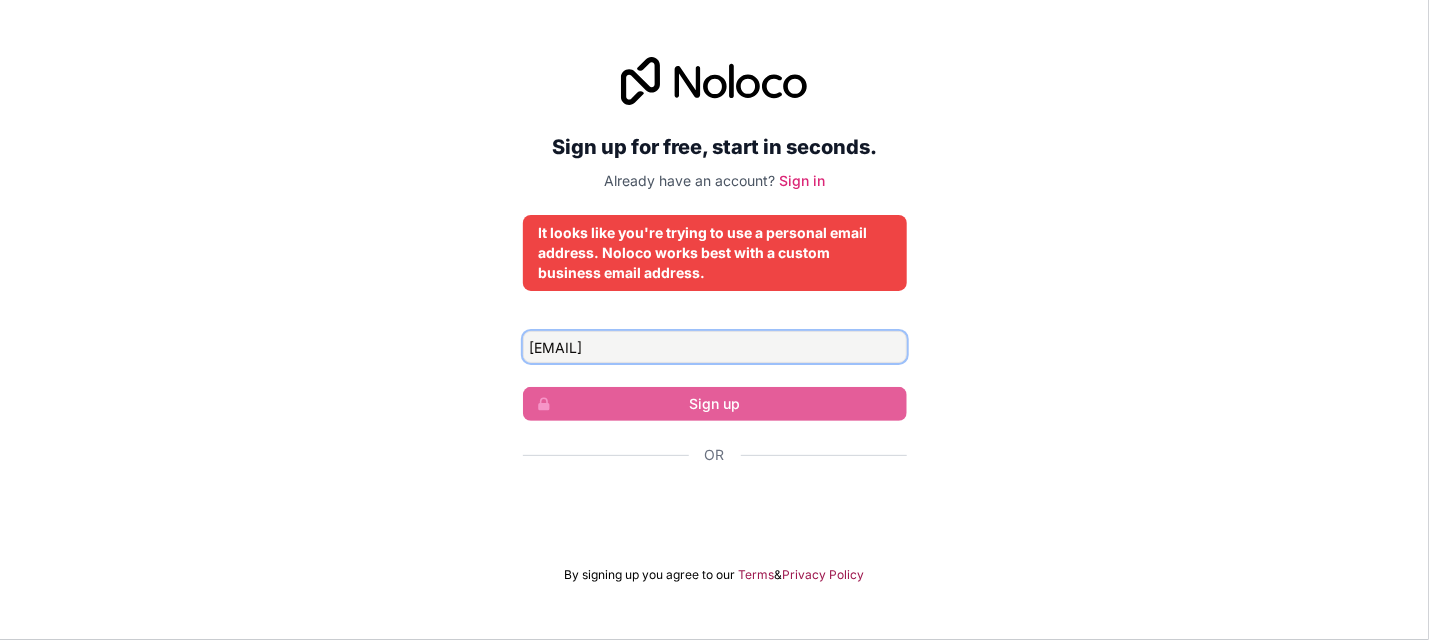 click on "contact.rahul1978@gmail.com" at bounding box center (715, 347) 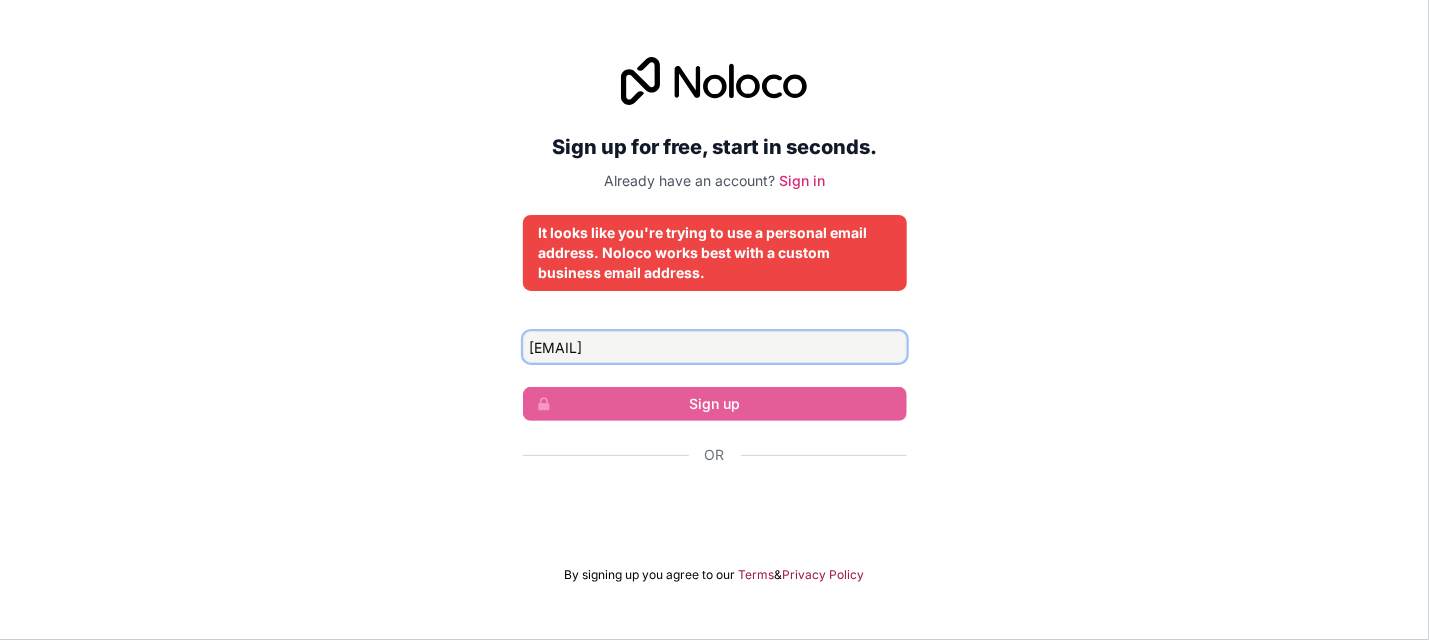 type on "contact.rahul1978@gmail.com" 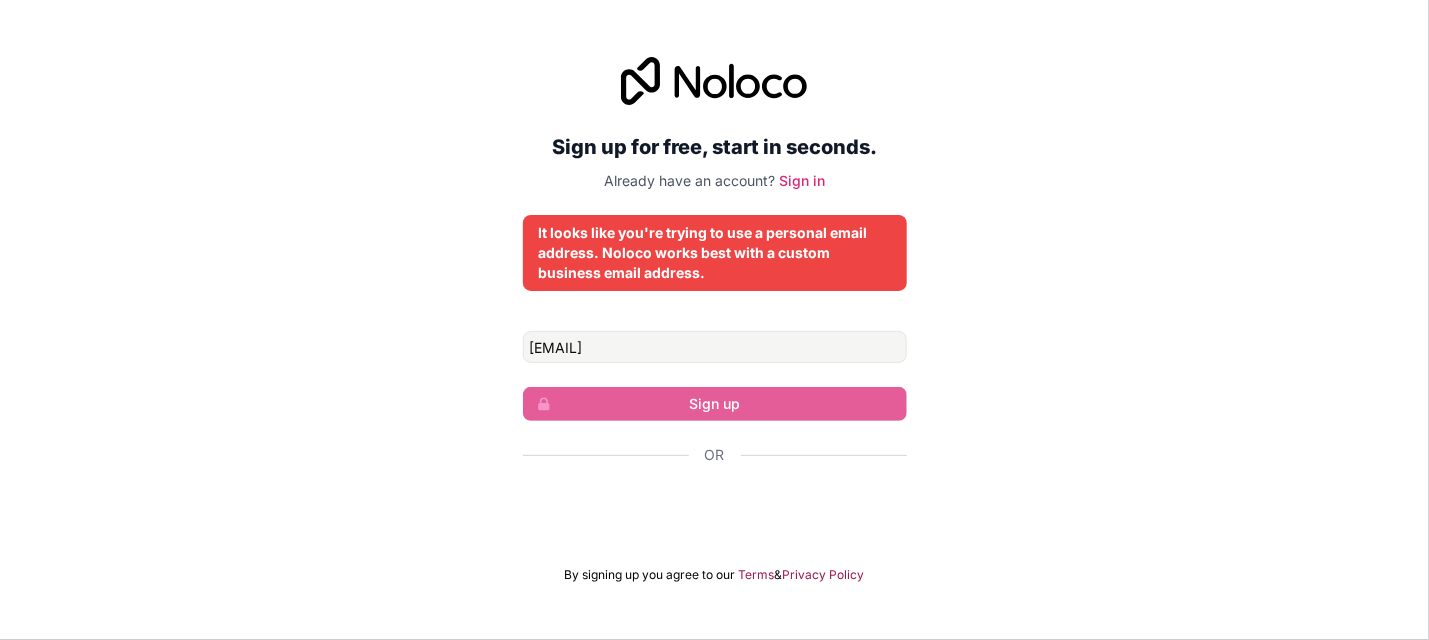click on "Sign up for free, start in seconds. Already have an account? Sign in It looks like you're trying to use a personal email address. Noloco works best with a custom business email address. contact.rahul1978@gmail.com Sign up Or By signing up you agree to our    Terms  &  Privacy Policy" at bounding box center (714, 320) 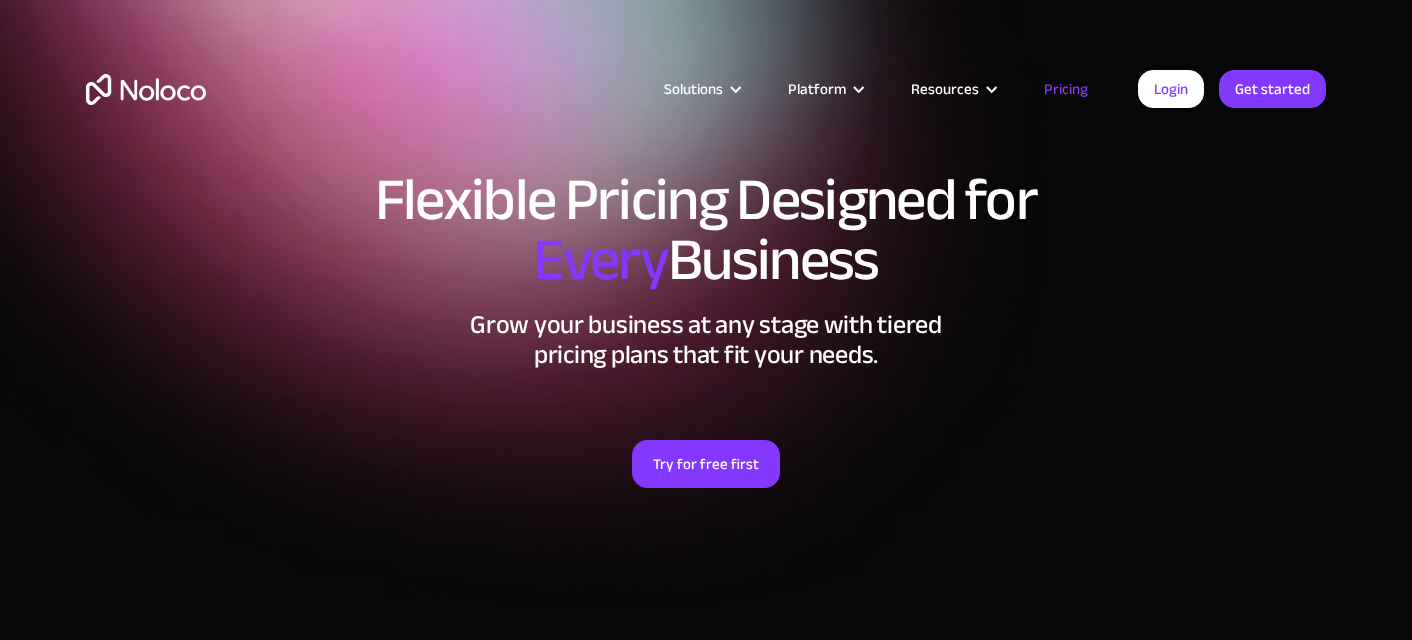 scroll, scrollTop: 0, scrollLeft: 0, axis: both 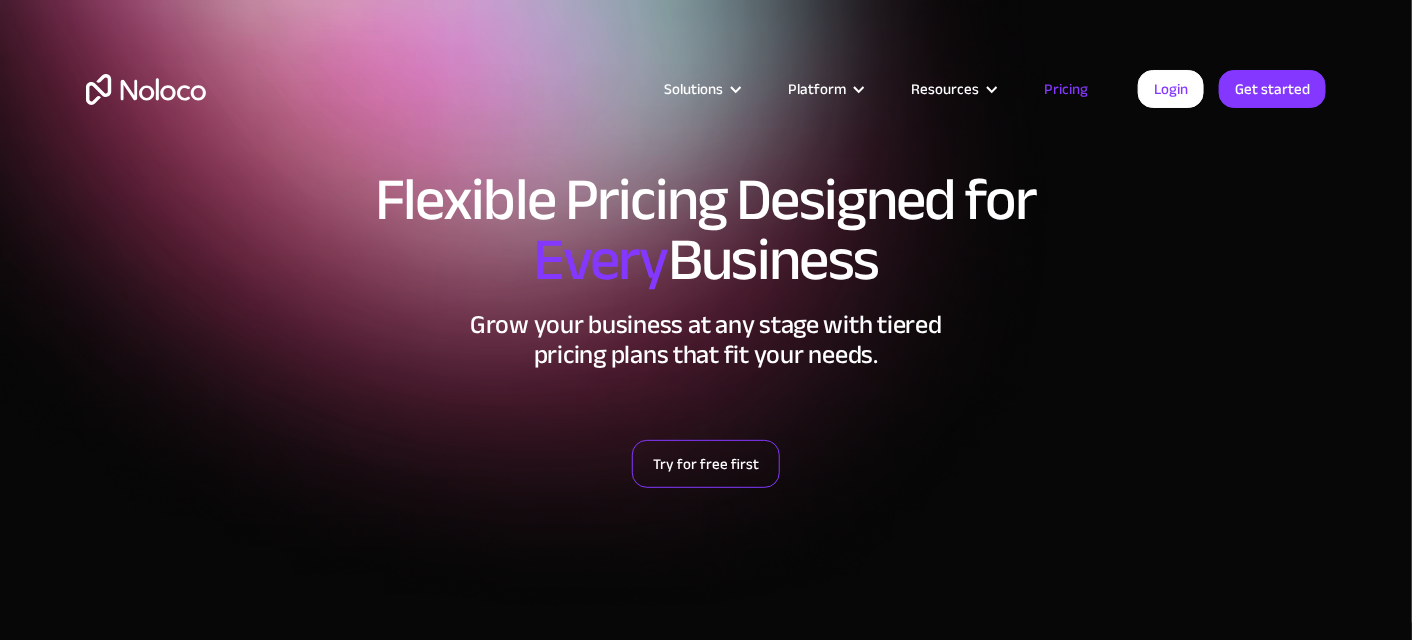 click on "Try for free first" at bounding box center (706, 464) 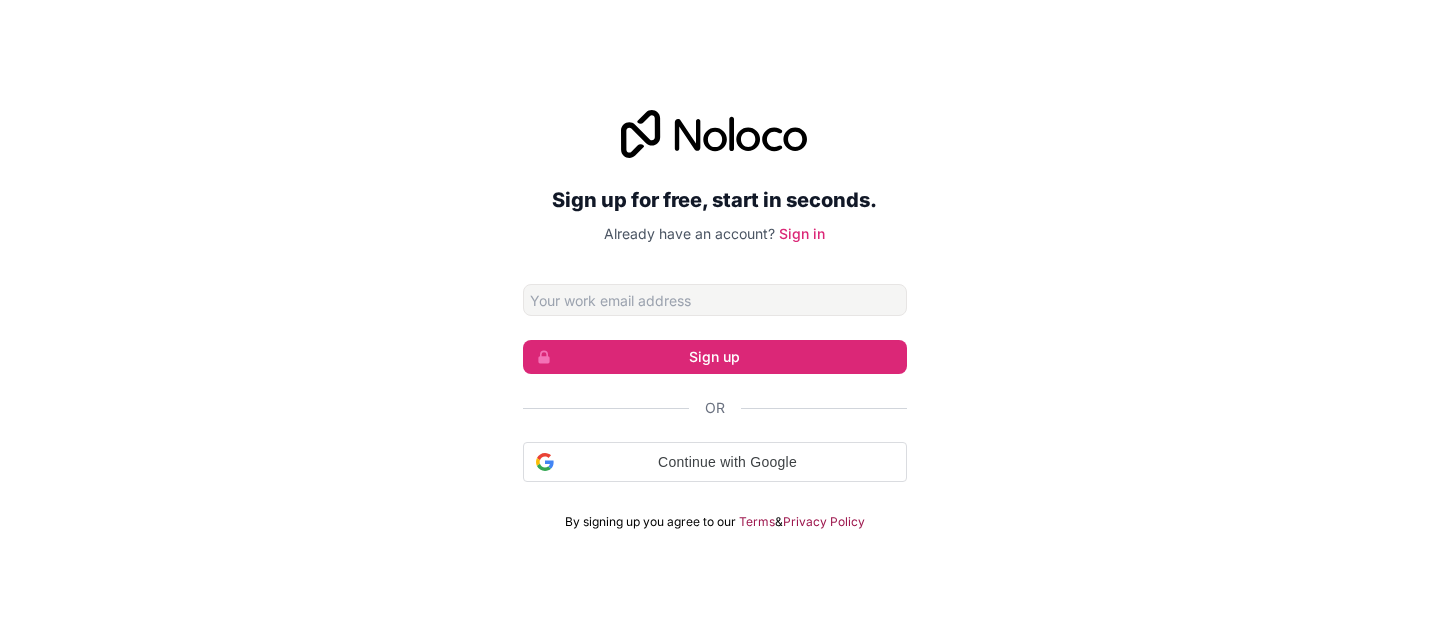 scroll, scrollTop: 0, scrollLeft: 0, axis: both 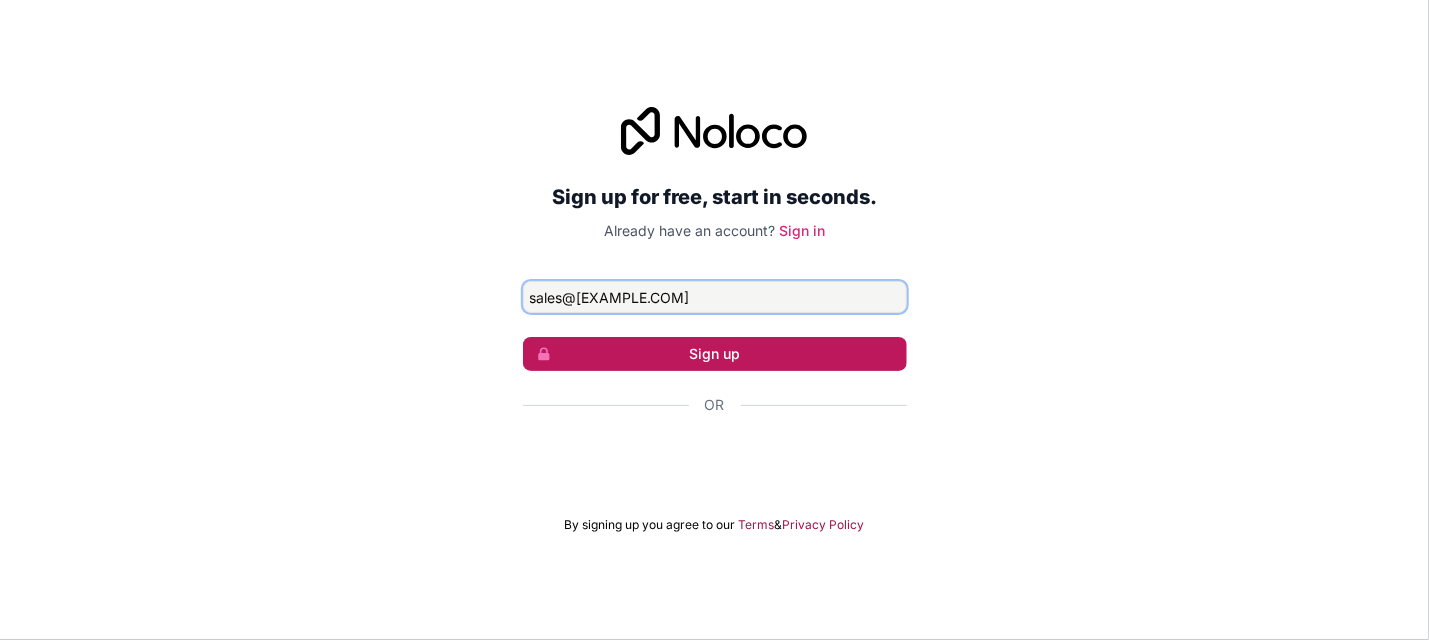 type on "sales@[EXAMPLE.COM]" 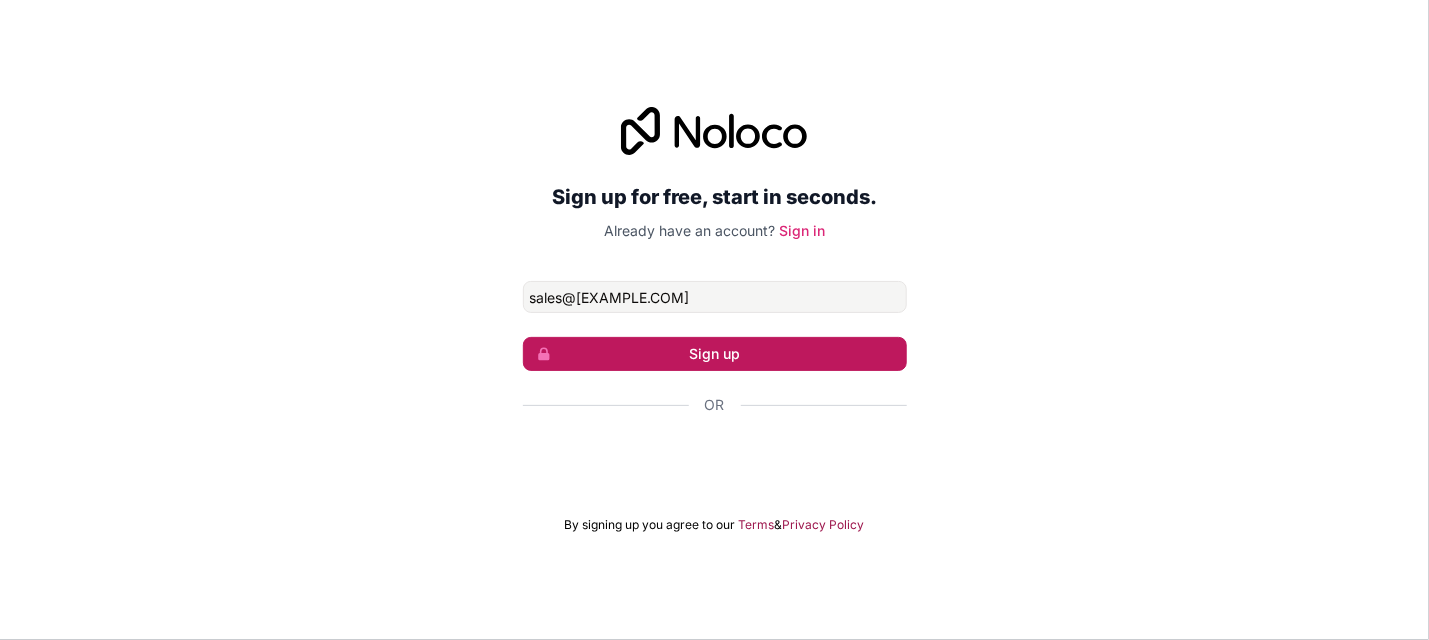 click on "Sign up" at bounding box center (715, 354) 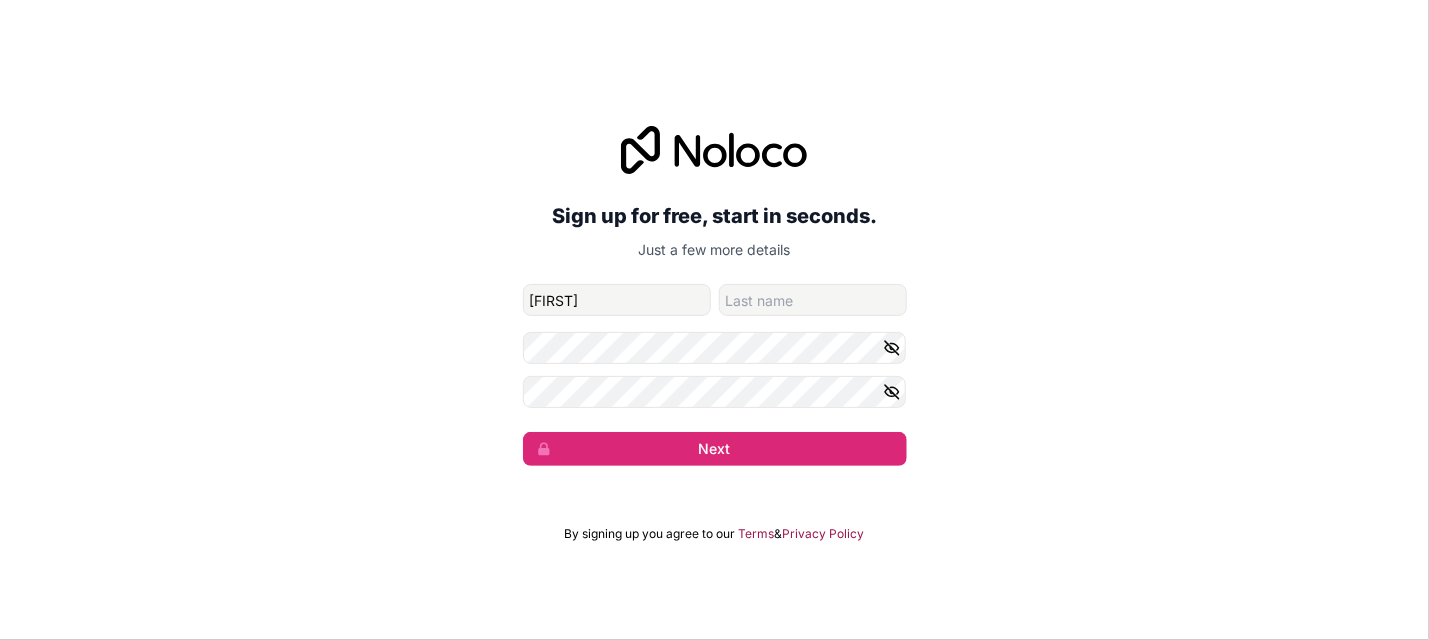 type on "[FIRST]" 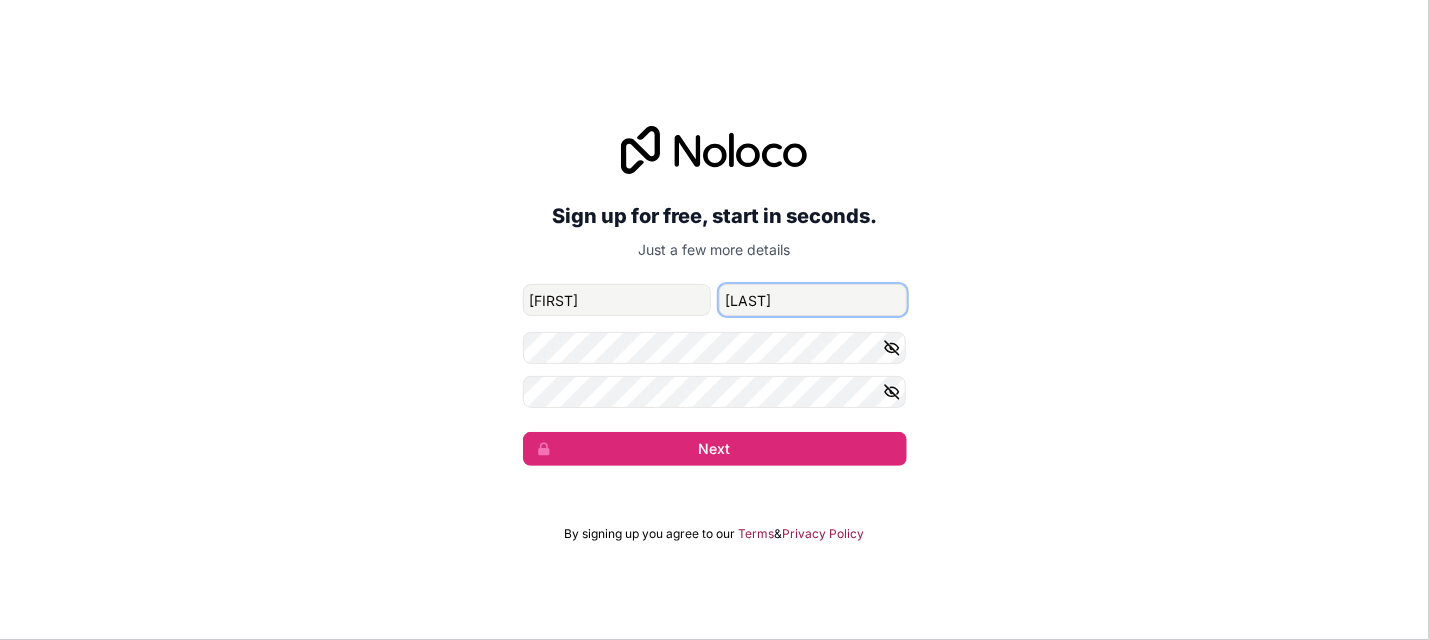 type on "Patil" 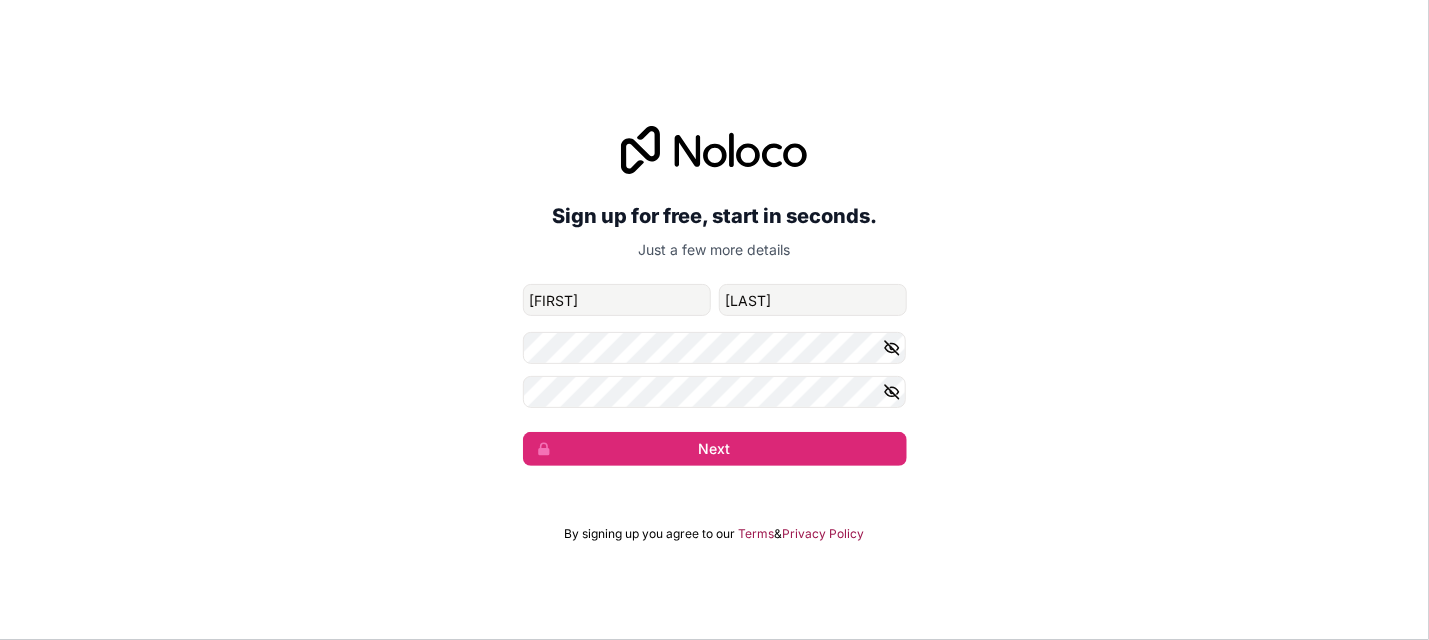 click 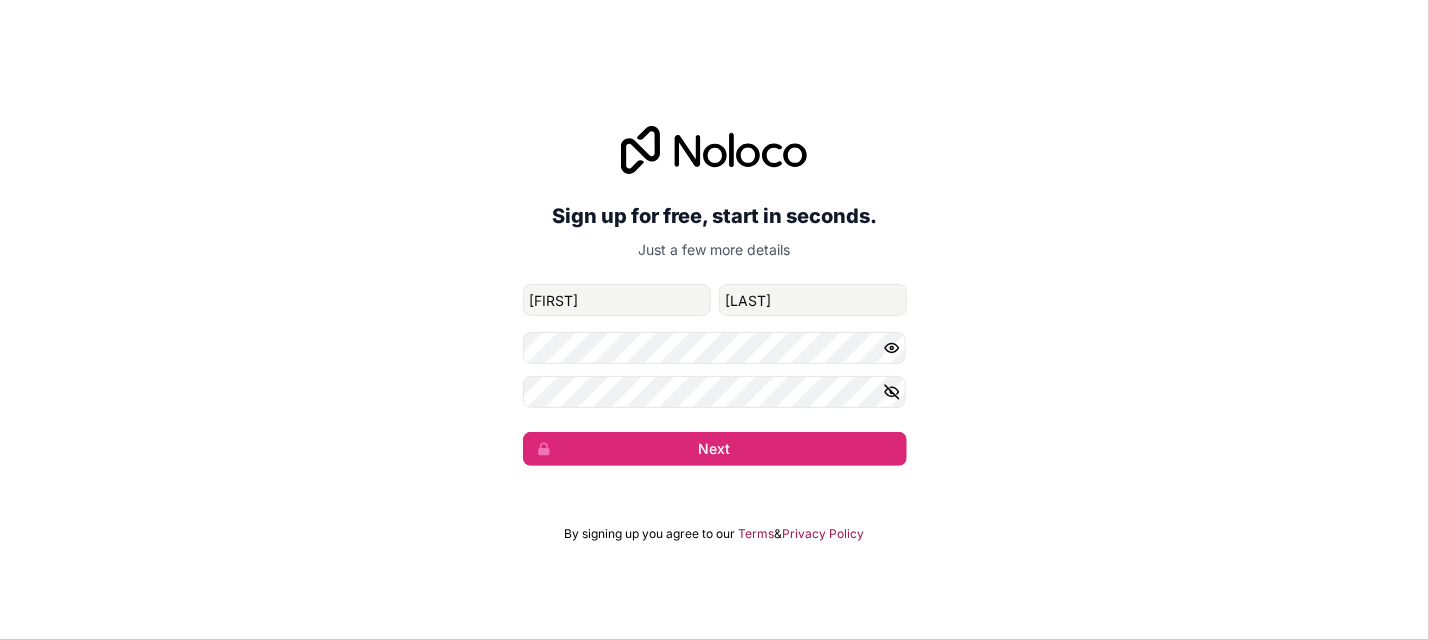 click 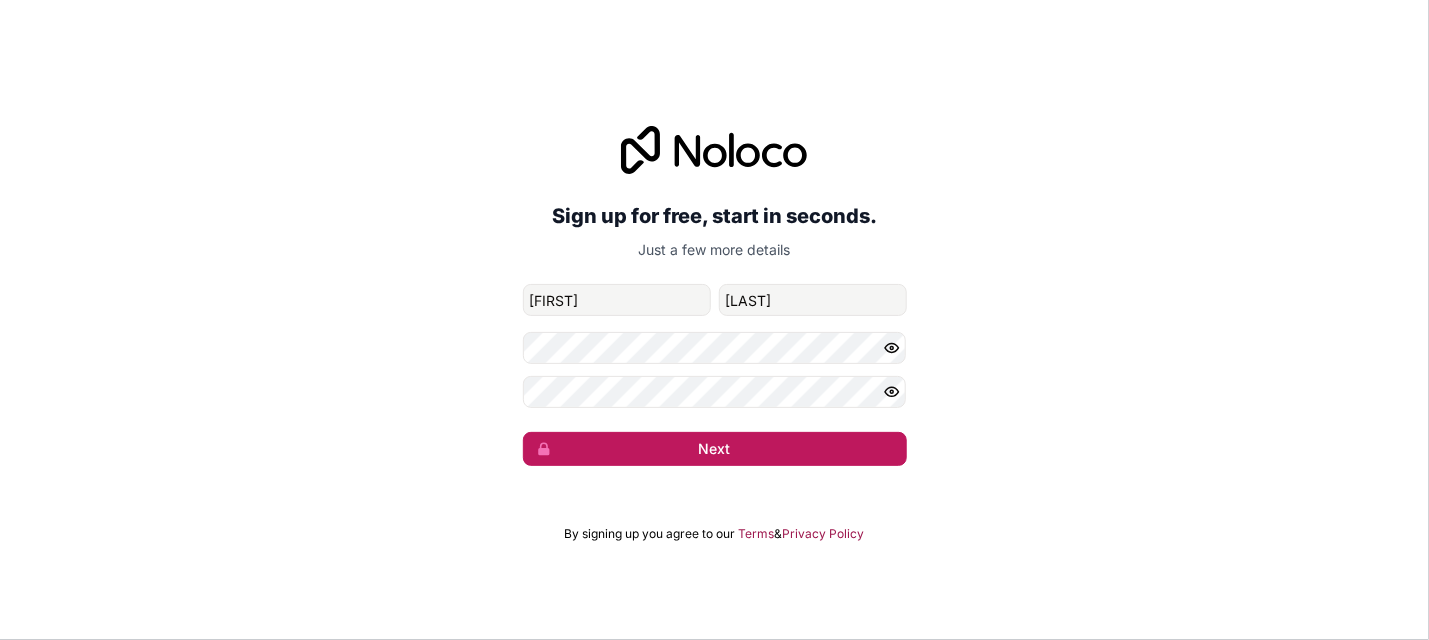 click on "Next" at bounding box center [715, 449] 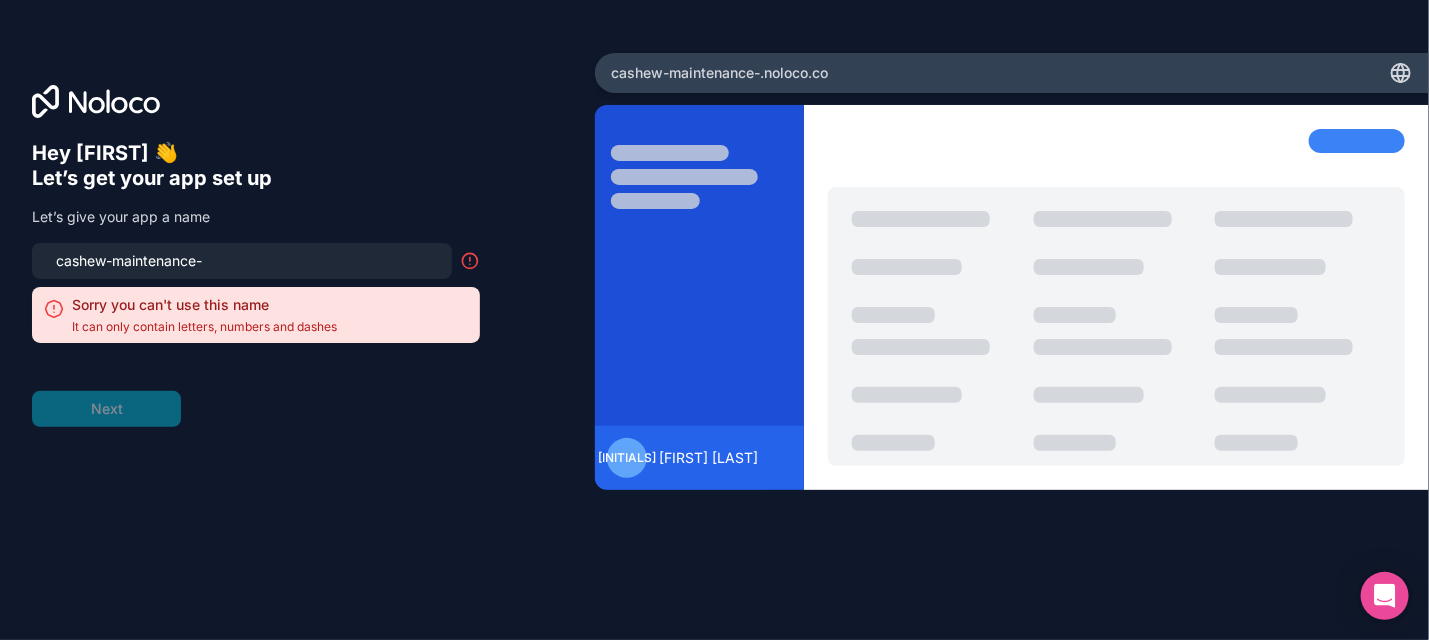 click on "Hey Rahul 👋 Let’s get your app set up Let’s give your app a name cashew-maintenance- Sorry you can't use this name It can only contain letters, numbers and dashes Next" at bounding box center [297, 347] 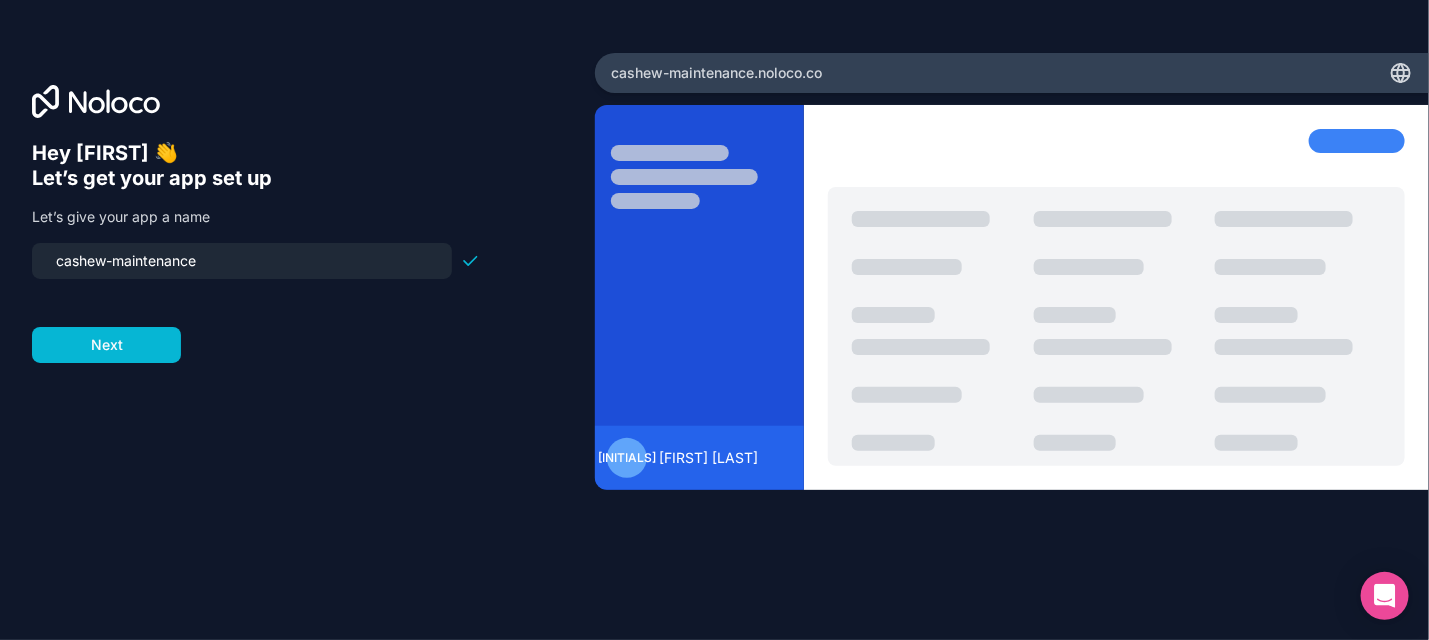 type on "cashew-maintenance" 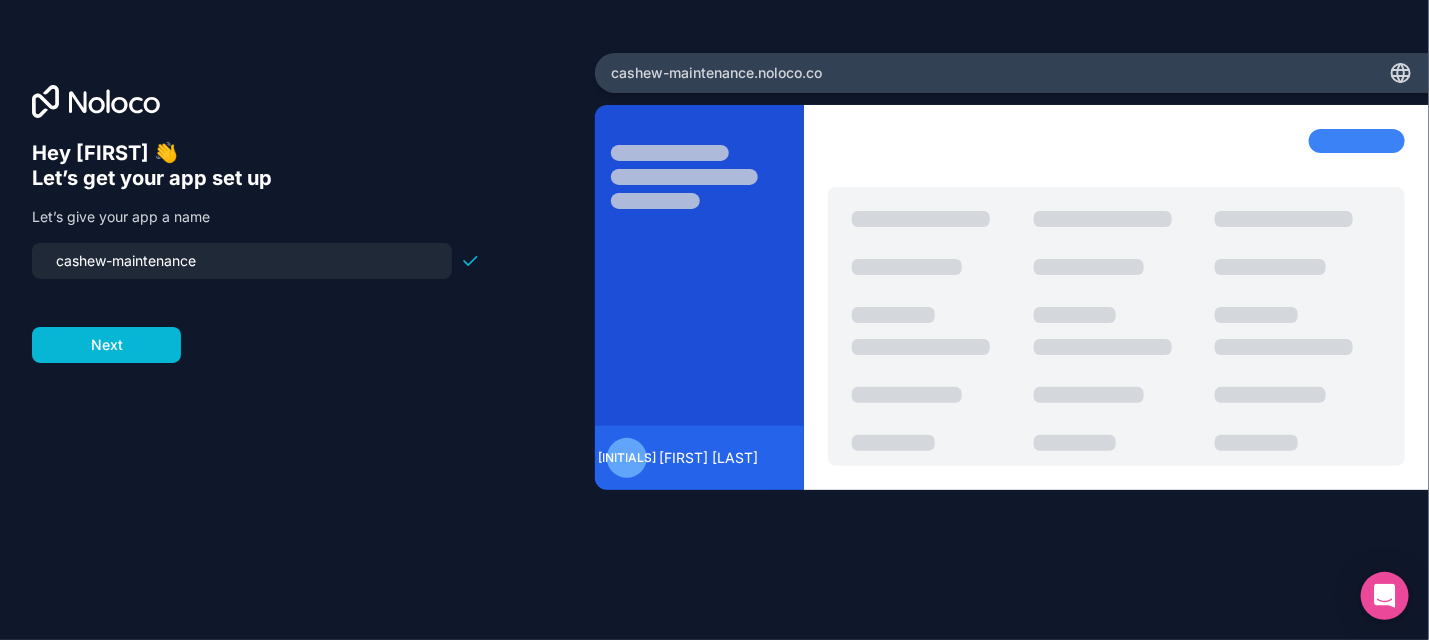 click on "Next" at bounding box center [106, 345] 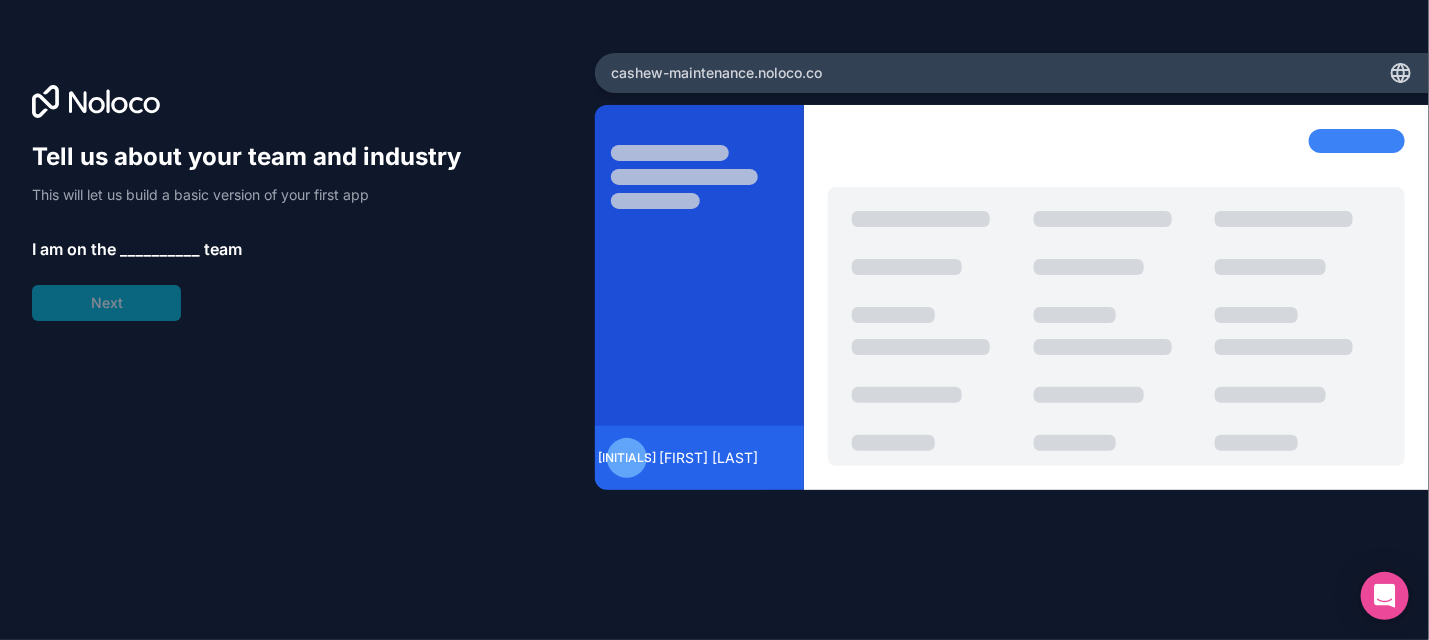 click on "__________" at bounding box center (160, 249) 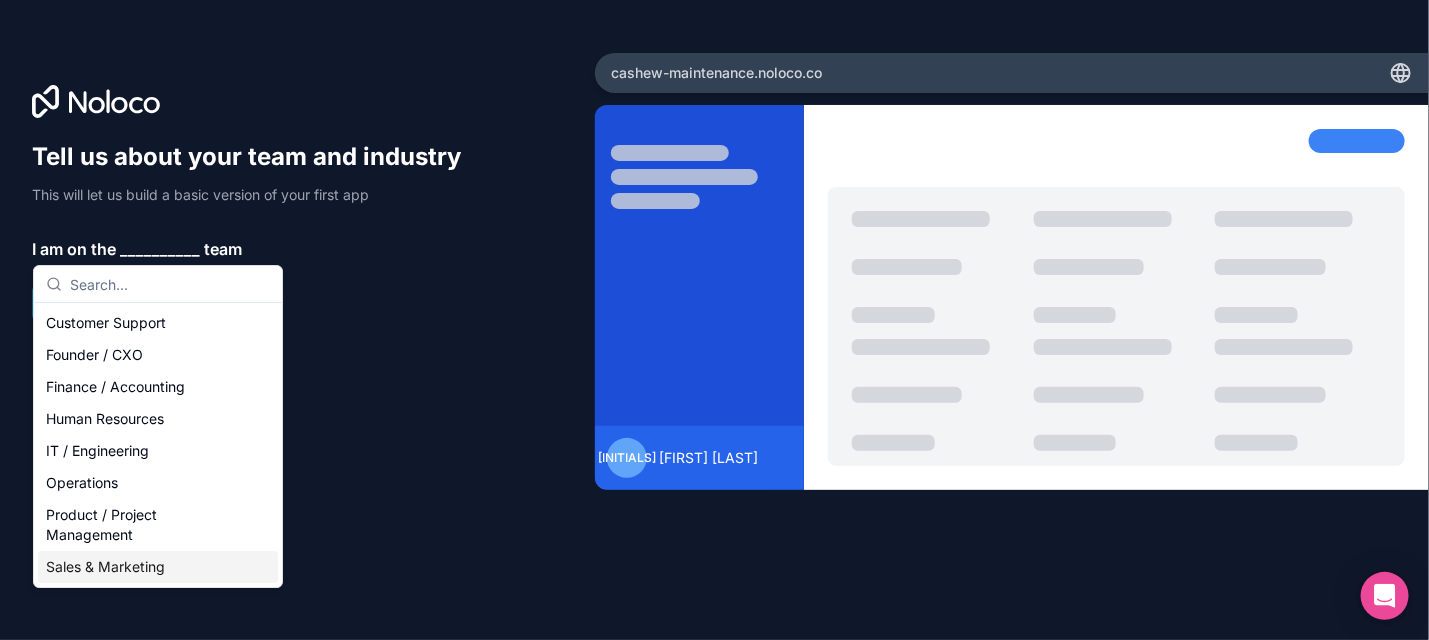 click on "Sales & Marketing" at bounding box center [158, 567] 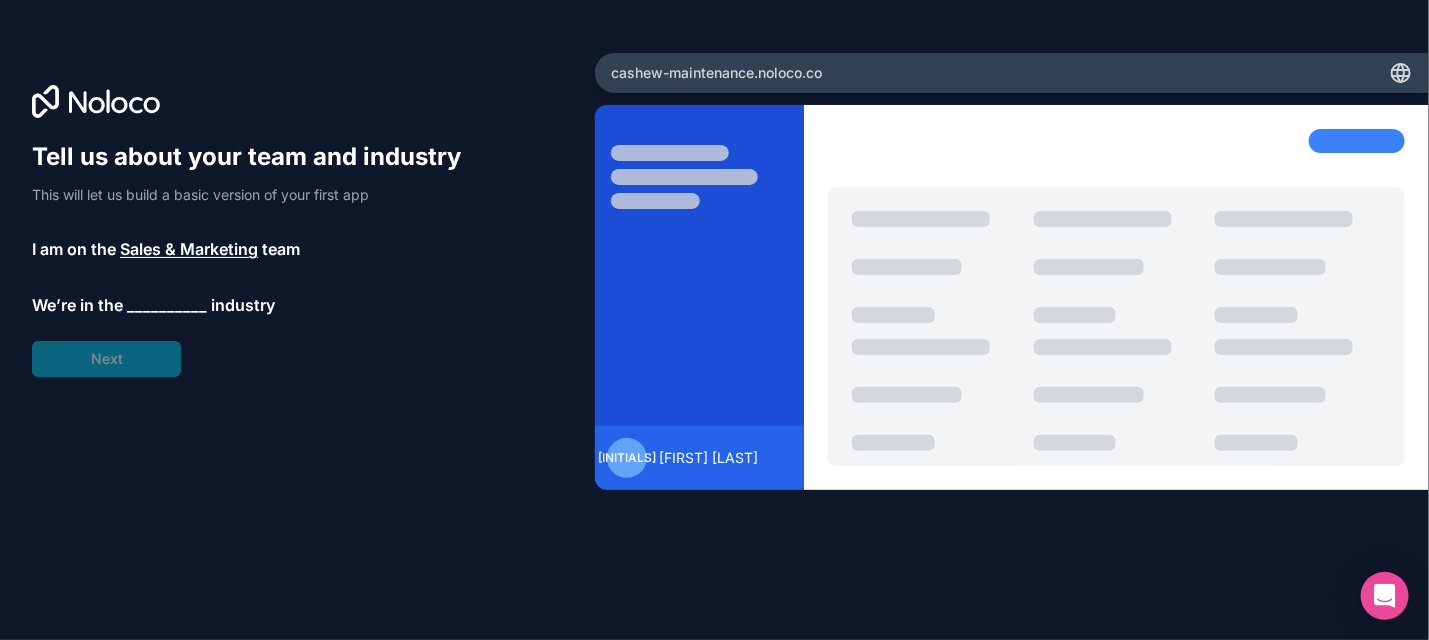 click on "__________" at bounding box center (167, 305) 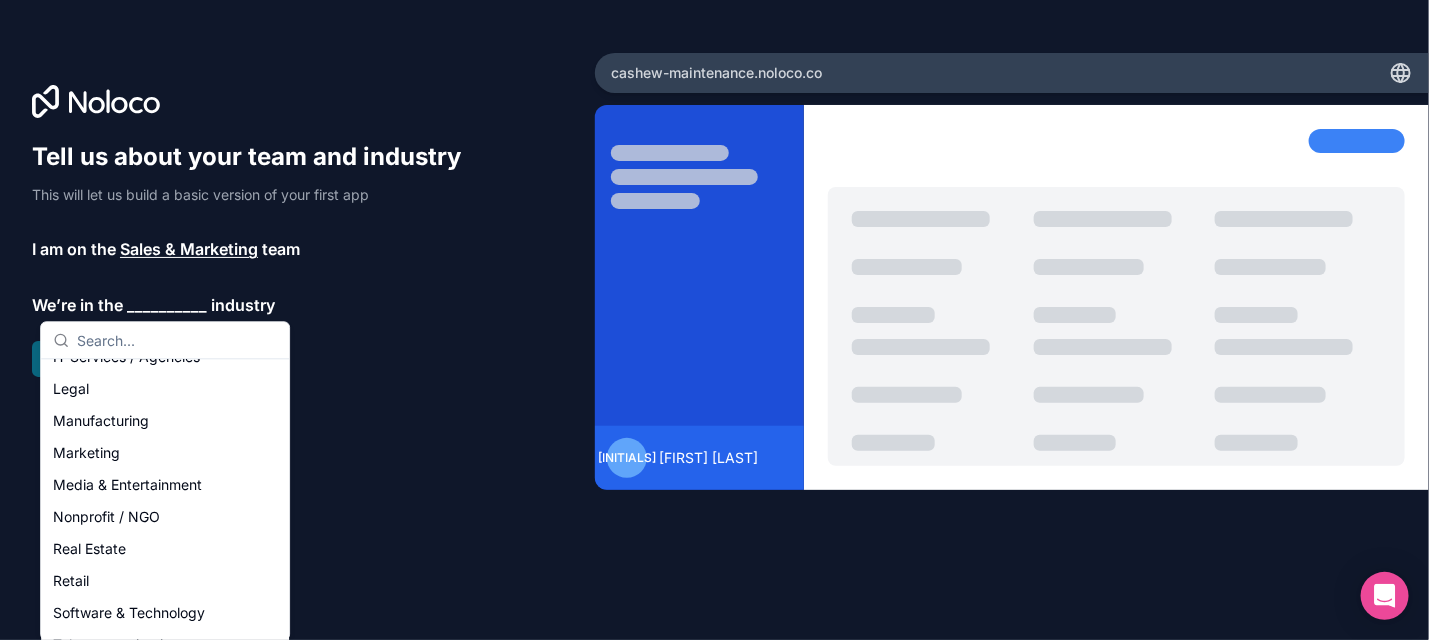 scroll, scrollTop: 245, scrollLeft: 0, axis: vertical 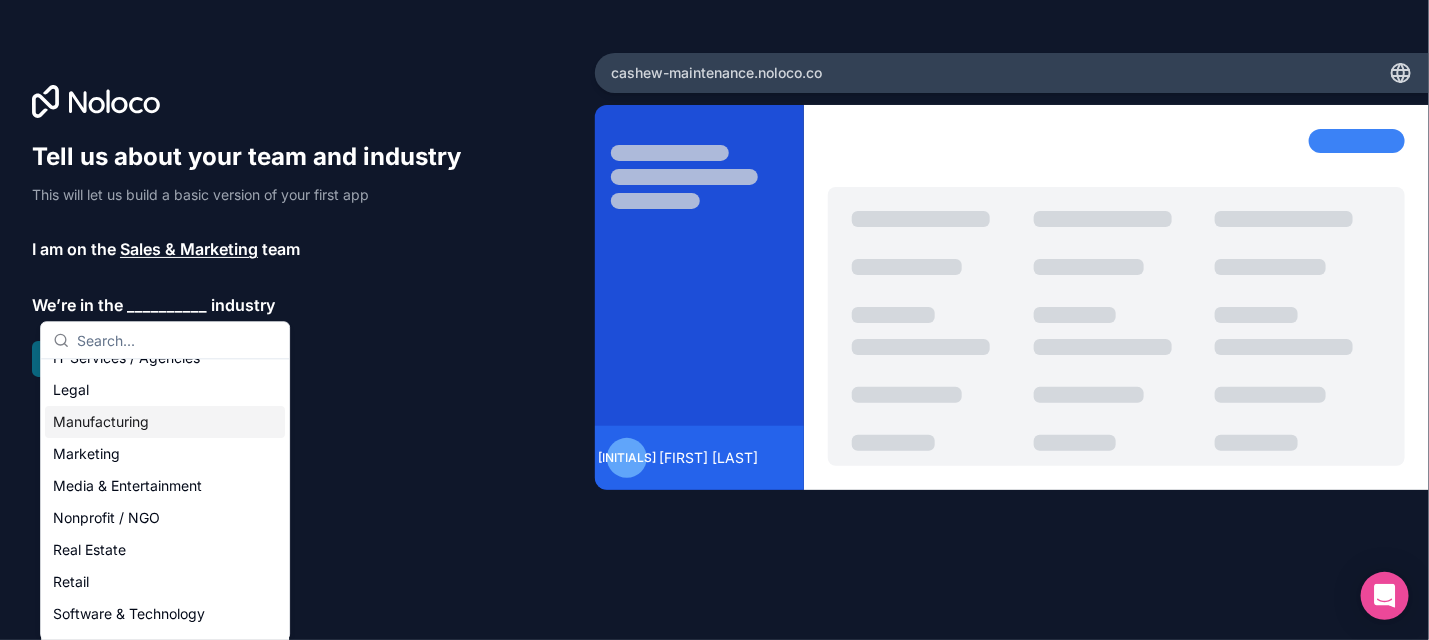 click on "Manufacturing" at bounding box center [165, 422] 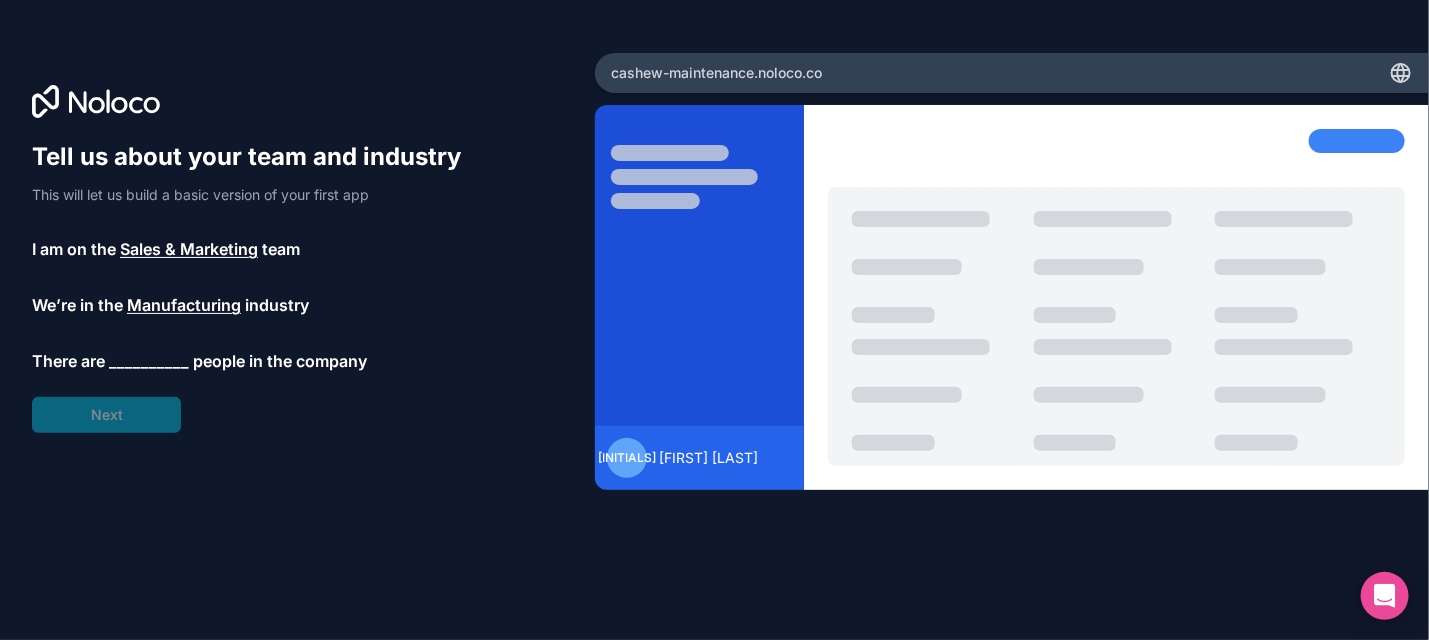 click on "__________" at bounding box center (149, 361) 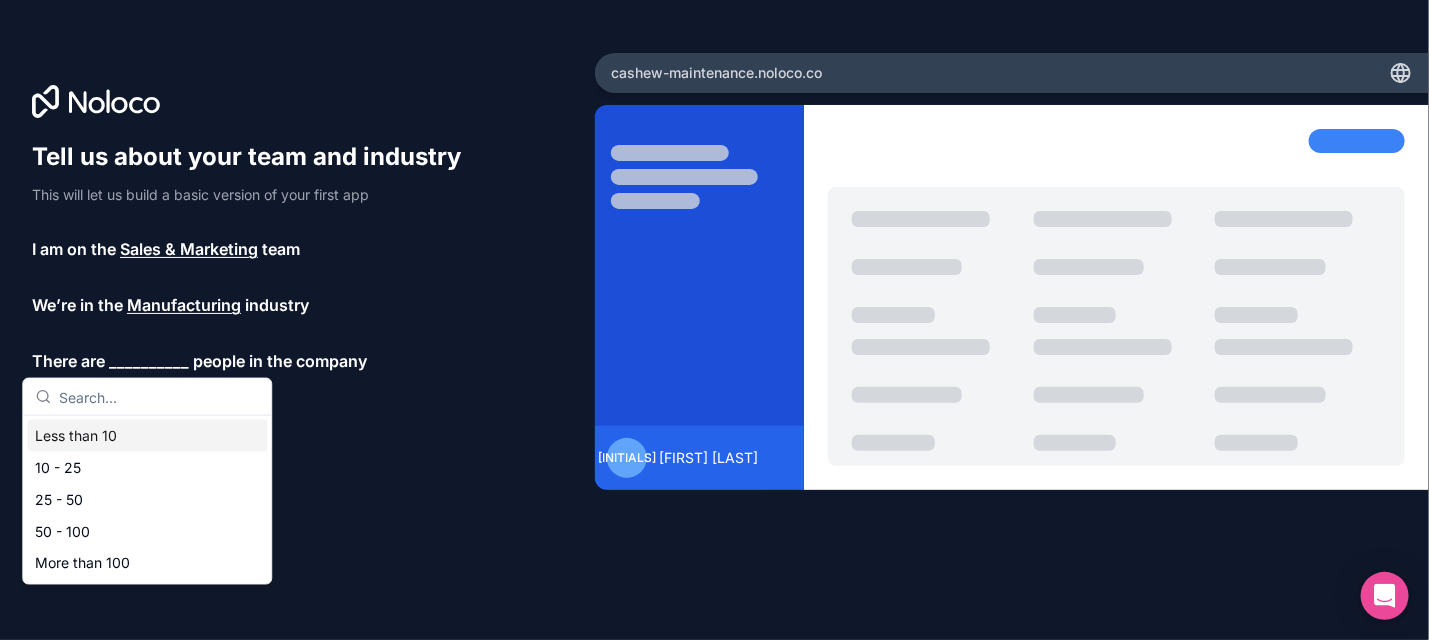 click on "Less than 10" at bounding box center [147, 436] 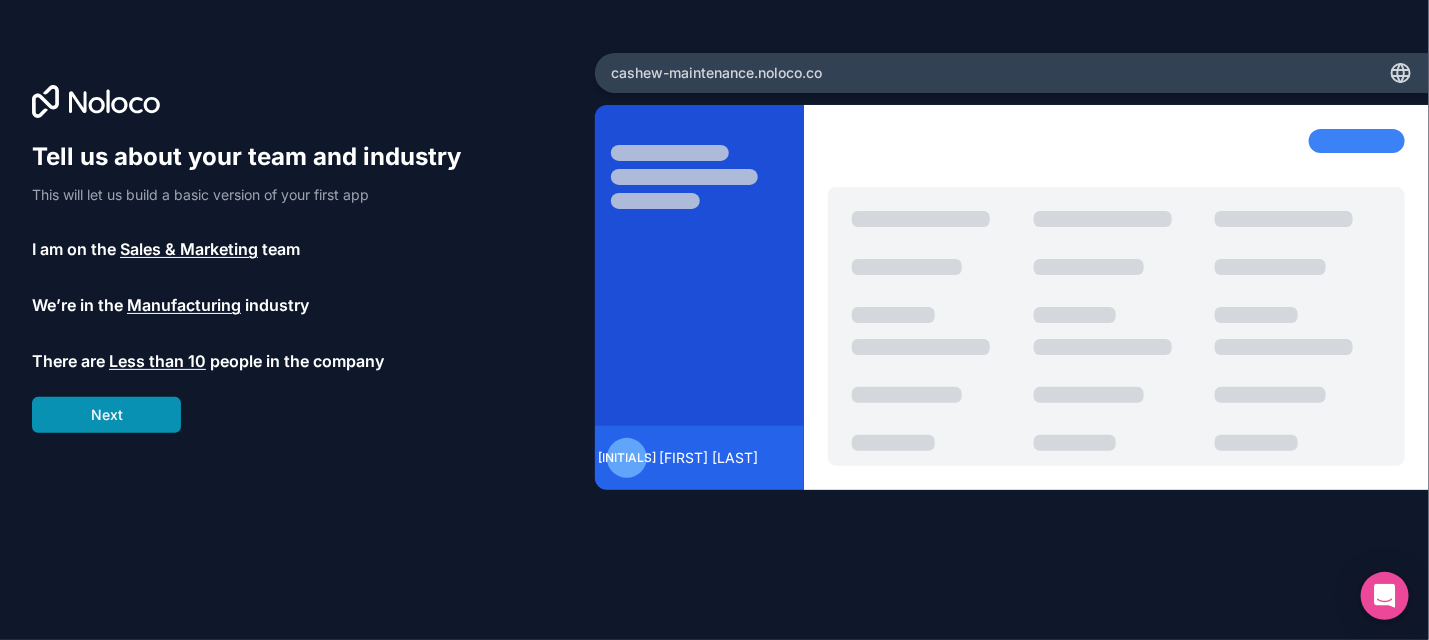 click on "Next" at bounding box center [106, 415] 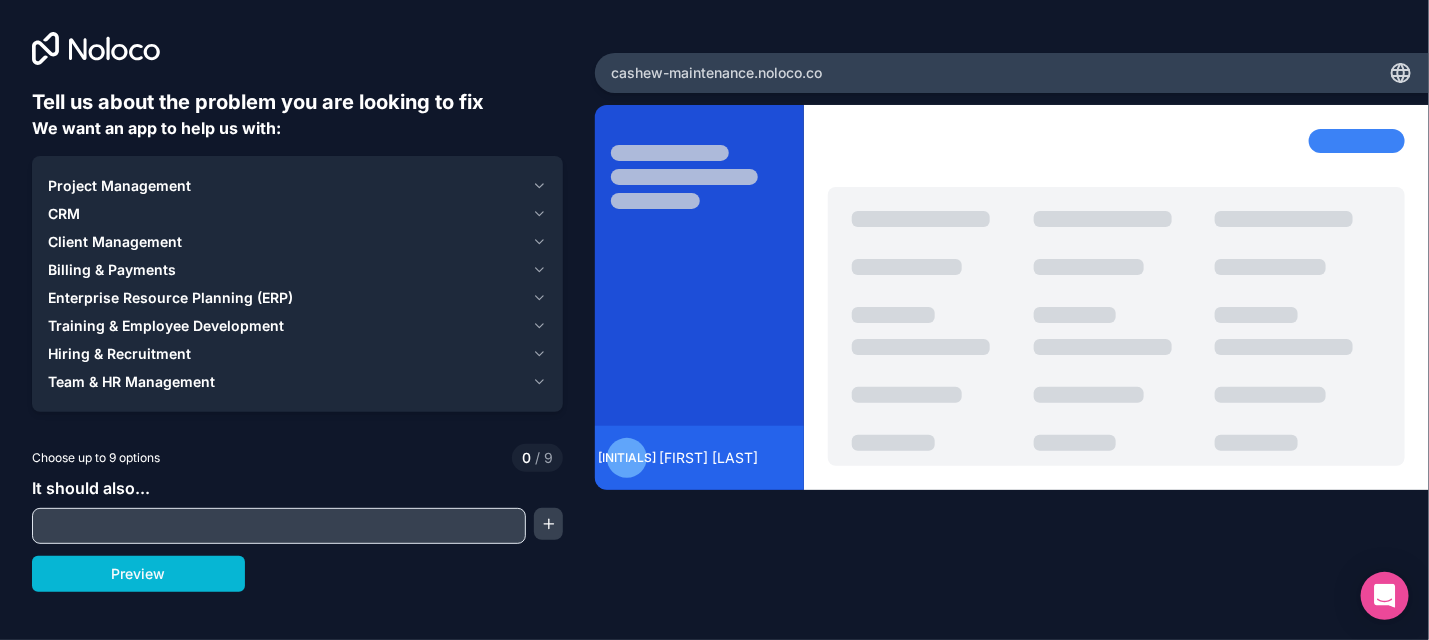 click at bounding box center [297, 424] 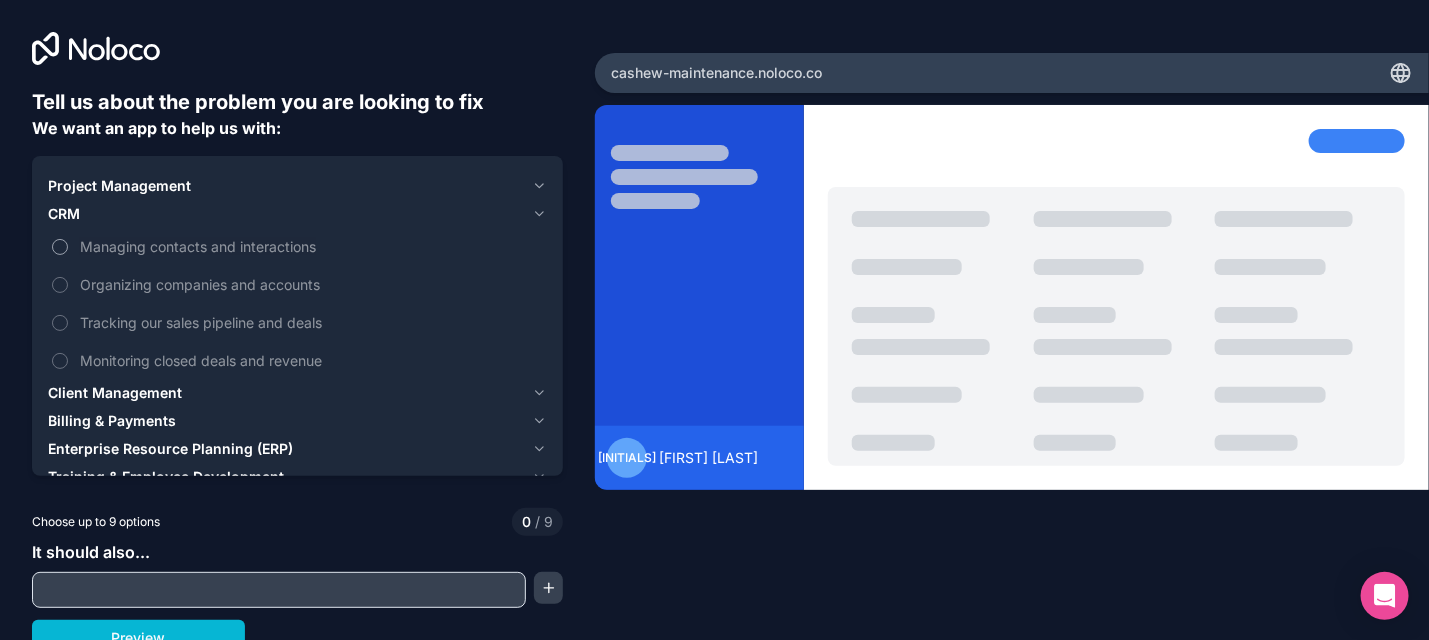 click on "Managing contacts and interactions" at bounding box center [60, 247] 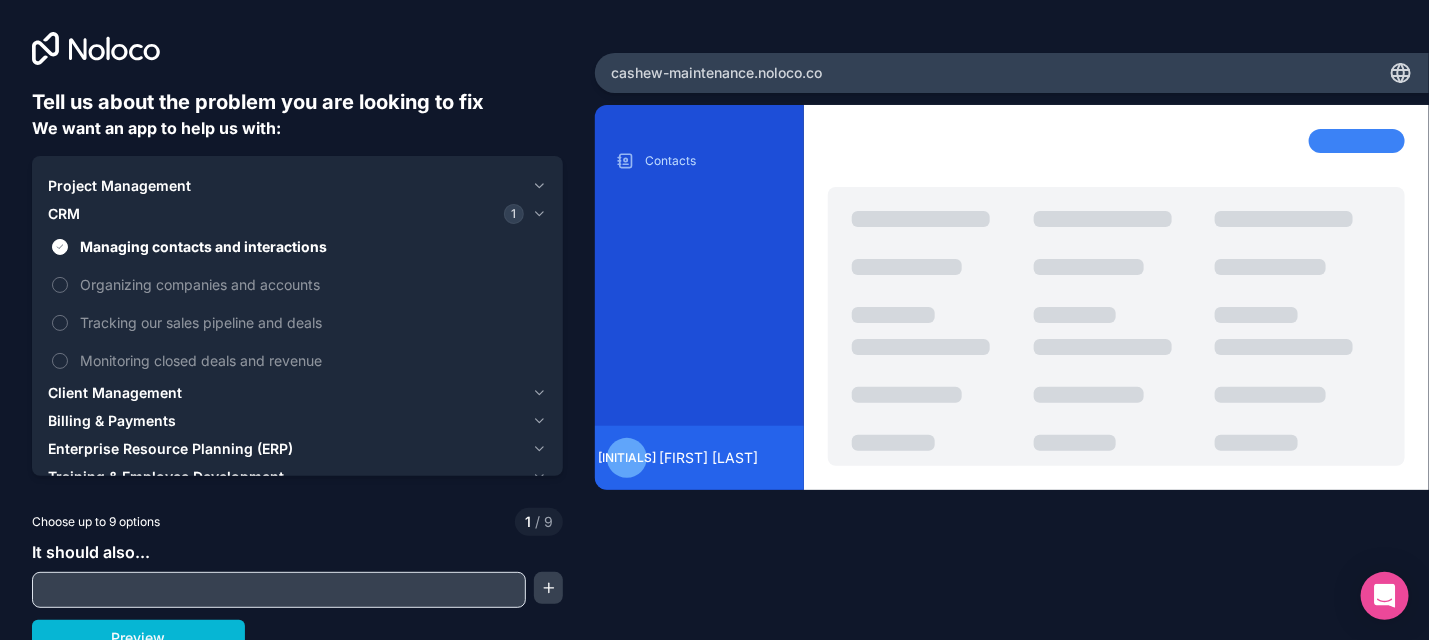 click on "Project Management" at bounding box center [119, 186] 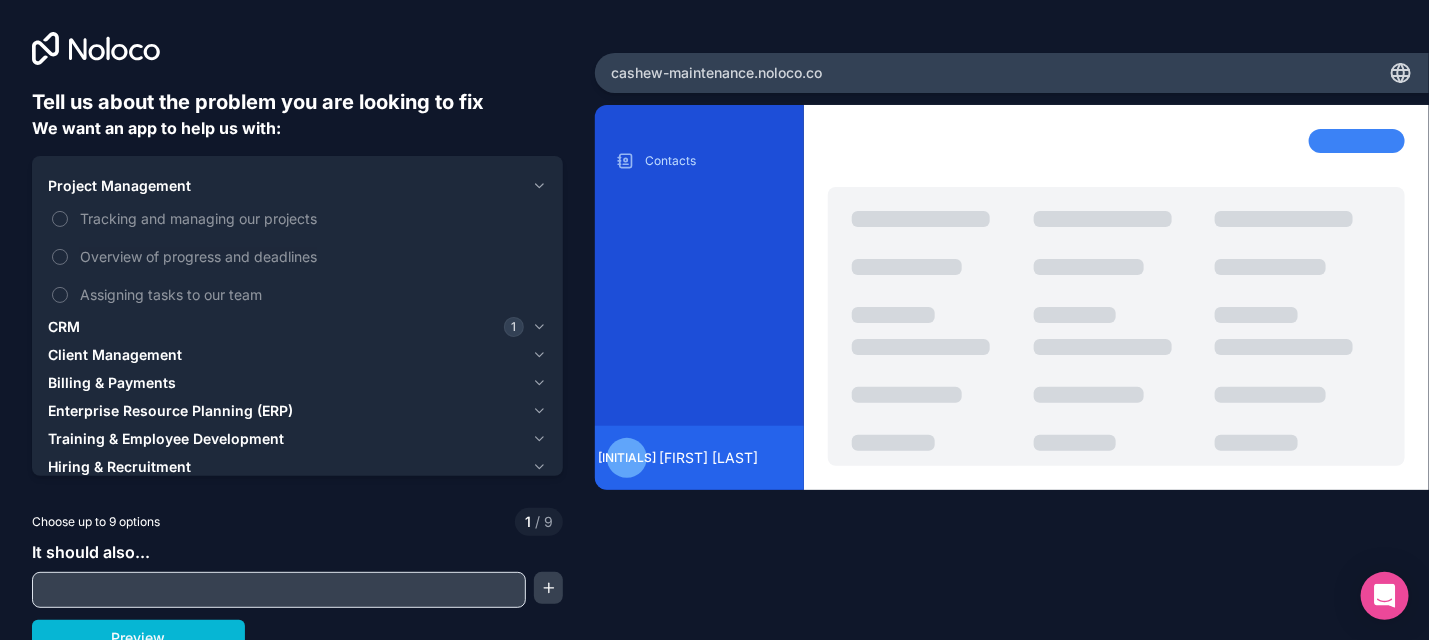 click on "Client Management" at bounding box center [115, 355] 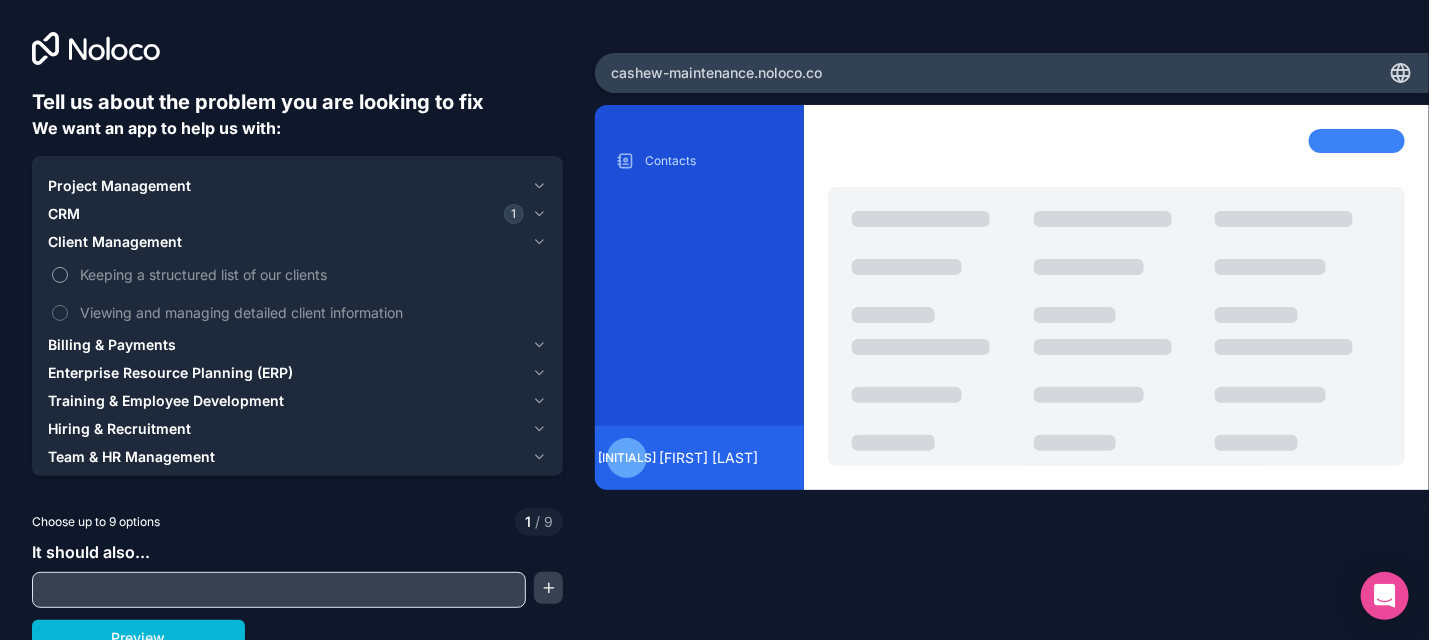 click on "Keeping a structured list of our clients" at bounding box center (60, 275) 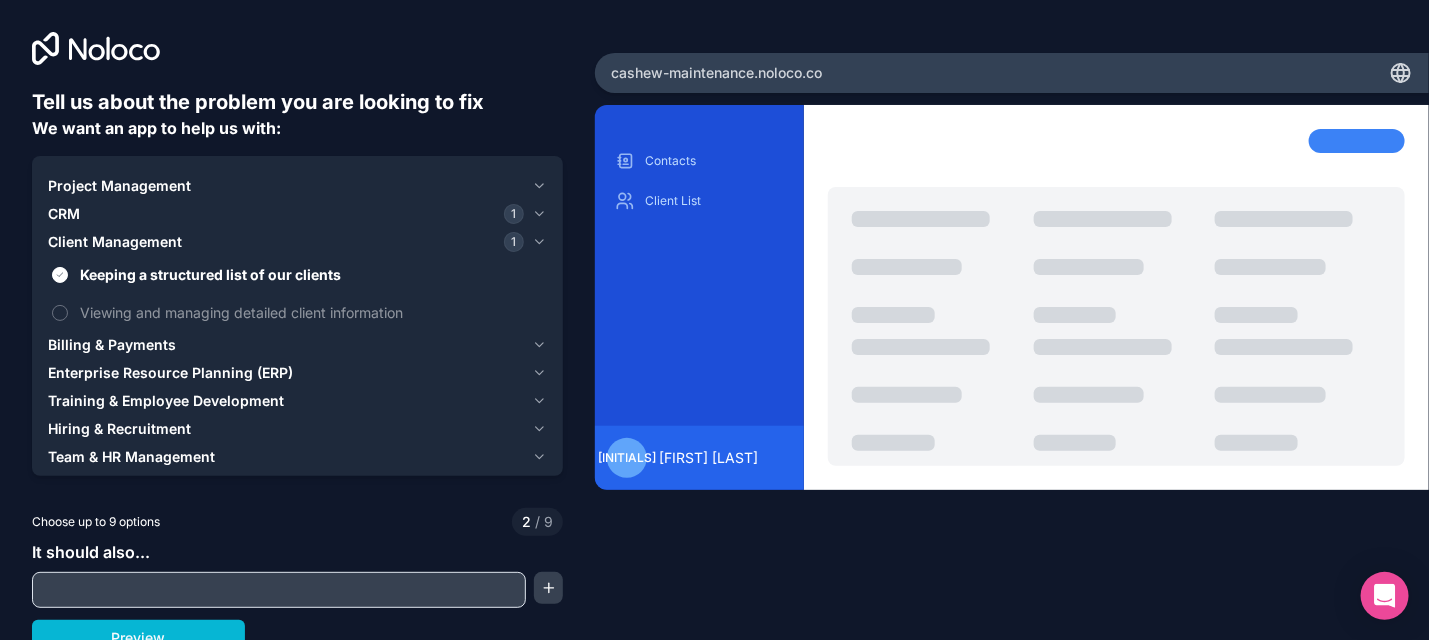 click on "CRM" at bounding box center (64, 214) 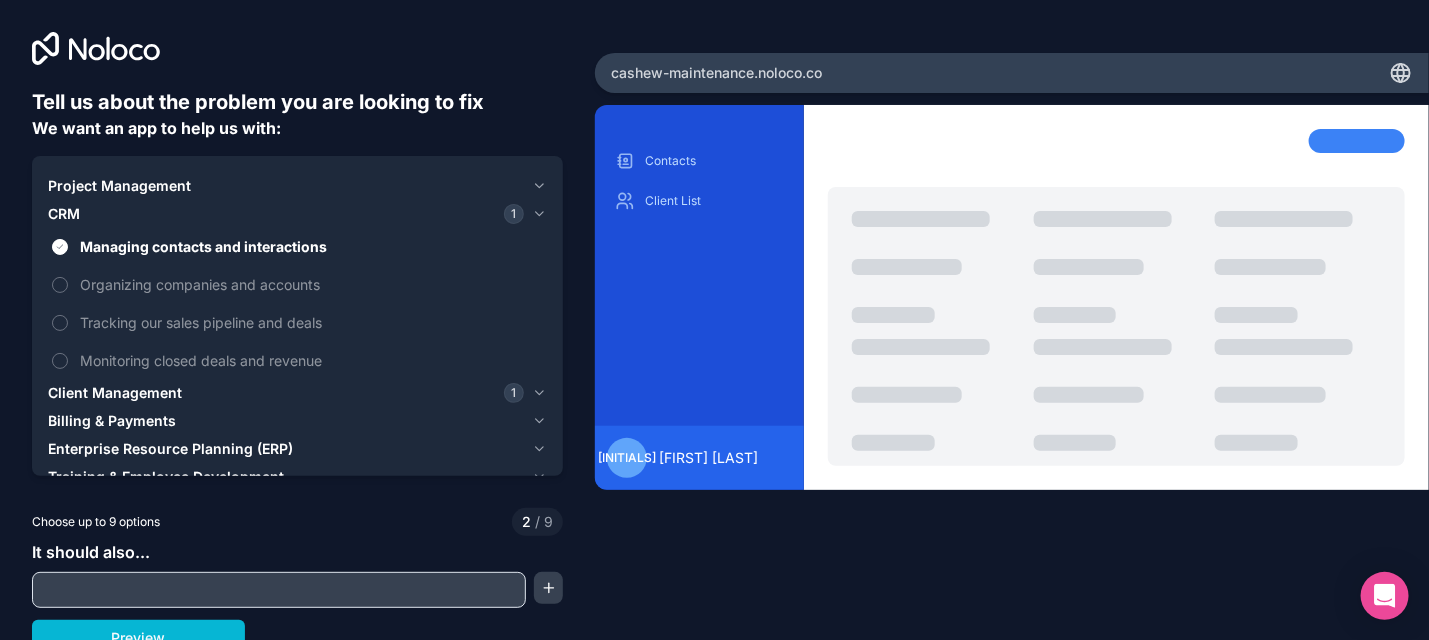 scroll, scrollTop: 16, scrollLeft: 0, axis: vertical 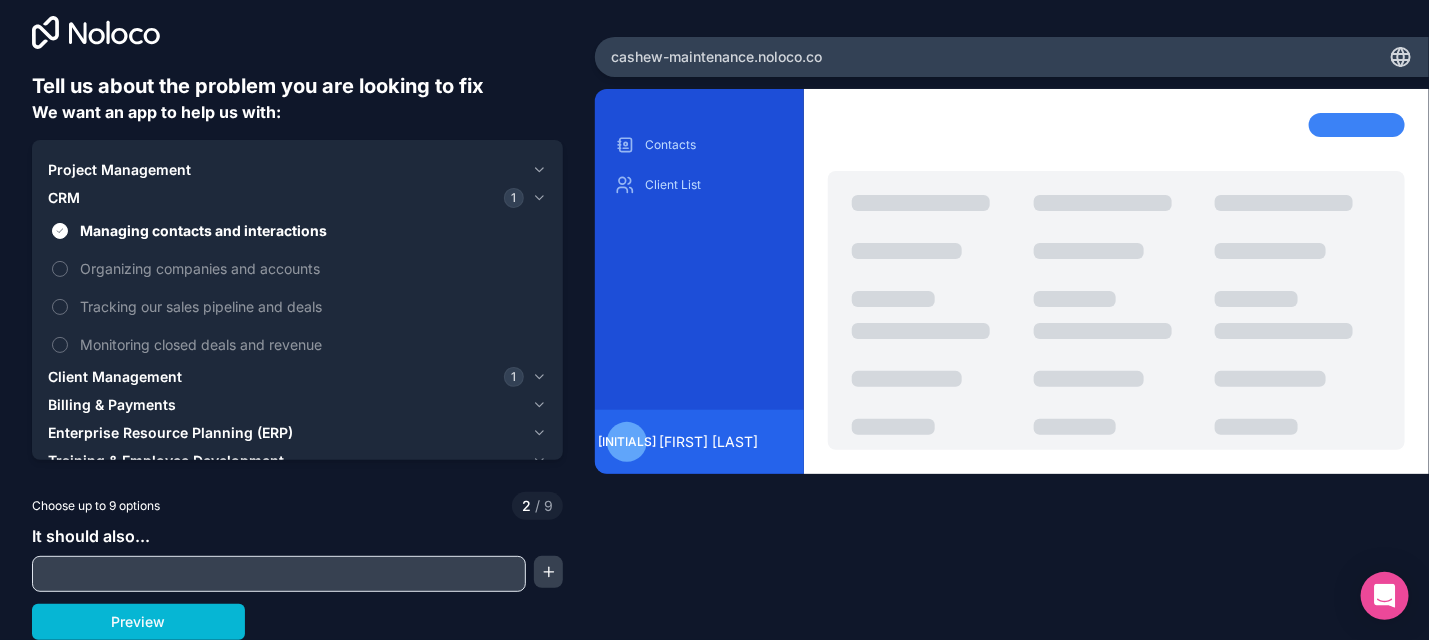 click on "Client Management" at bounding box center [115, 377] 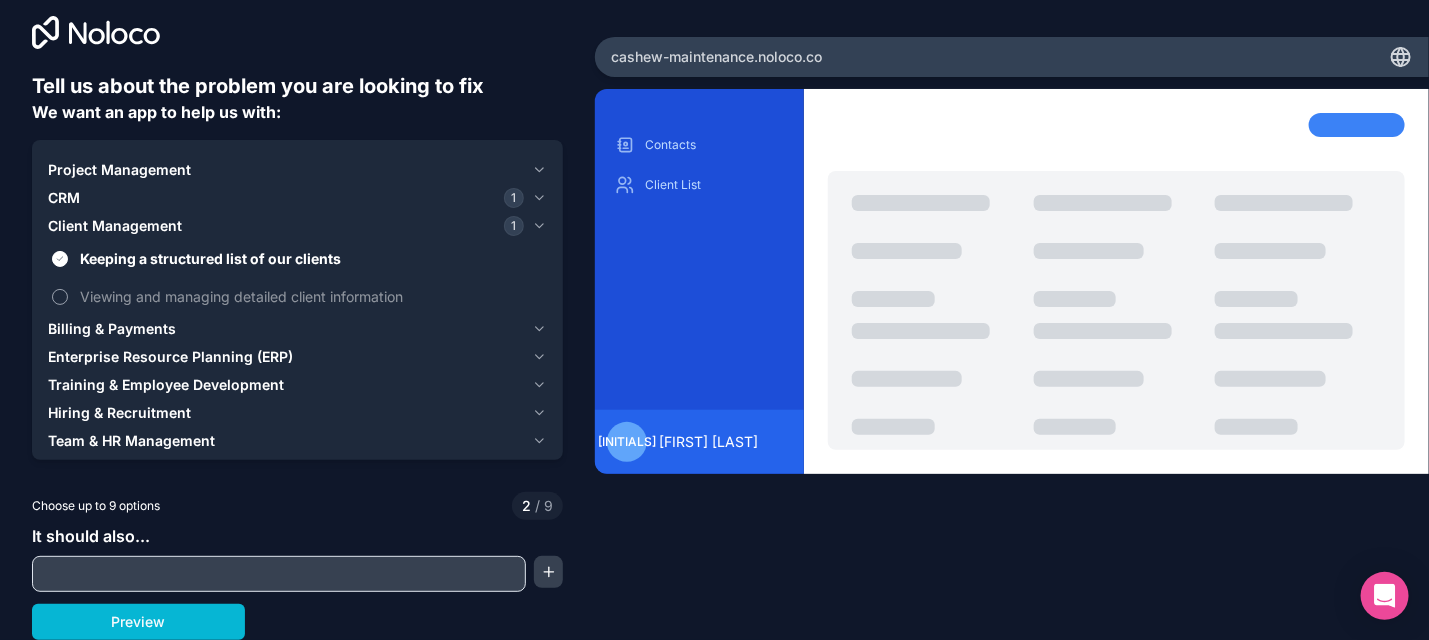 click on "Viewing and managing detailed client information" at bounding box center (60, 297) 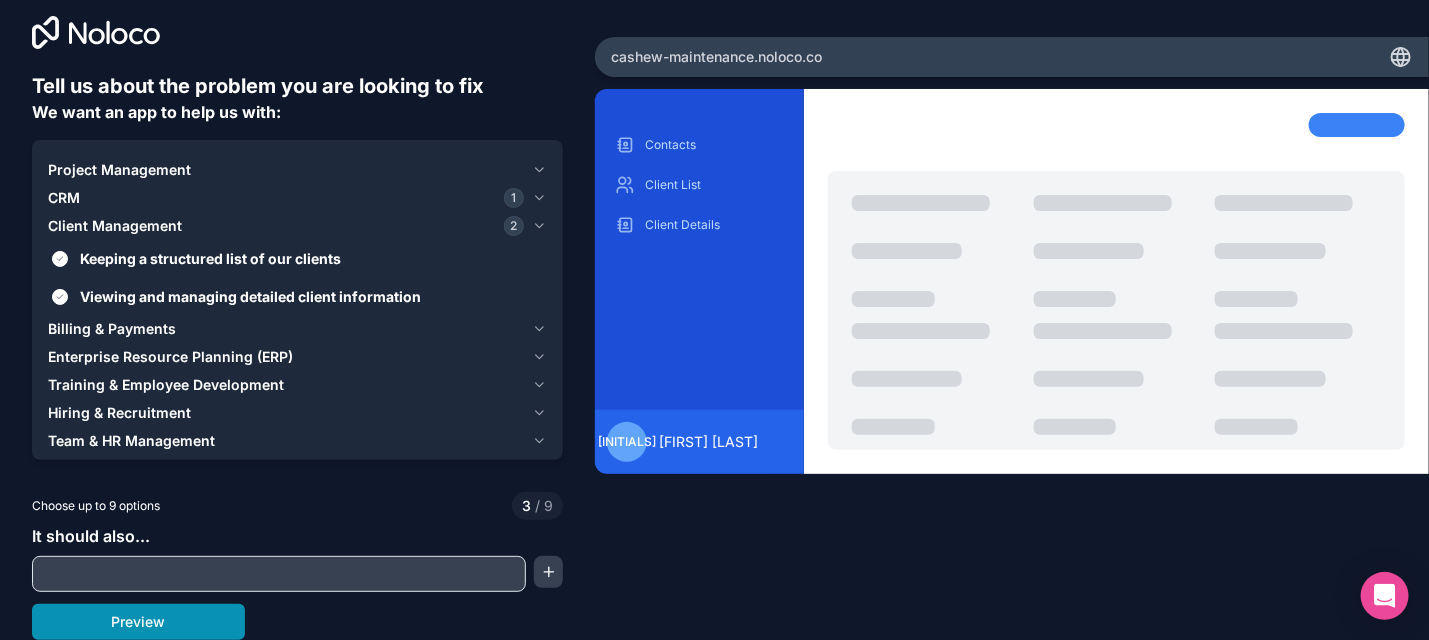 click on "Preview" at bounding box center [138, 622] 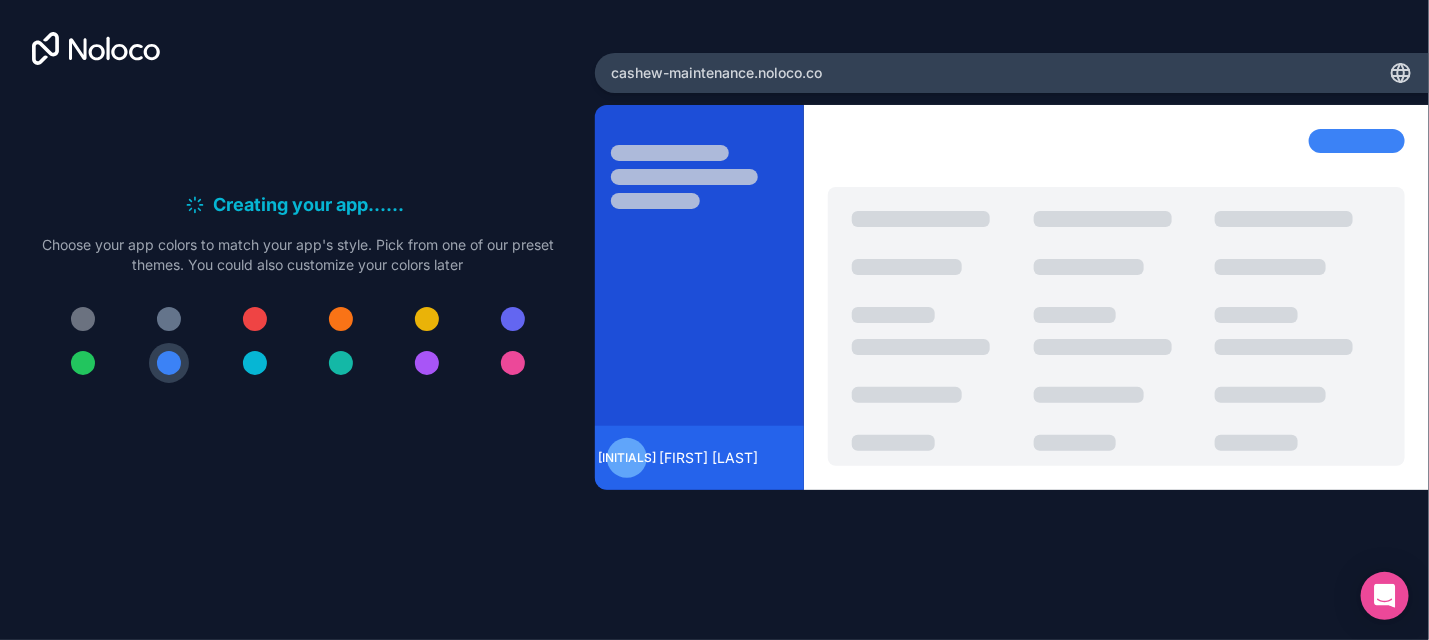 scroll, scrollTop: 0, scrollLeft: 0, axis: both 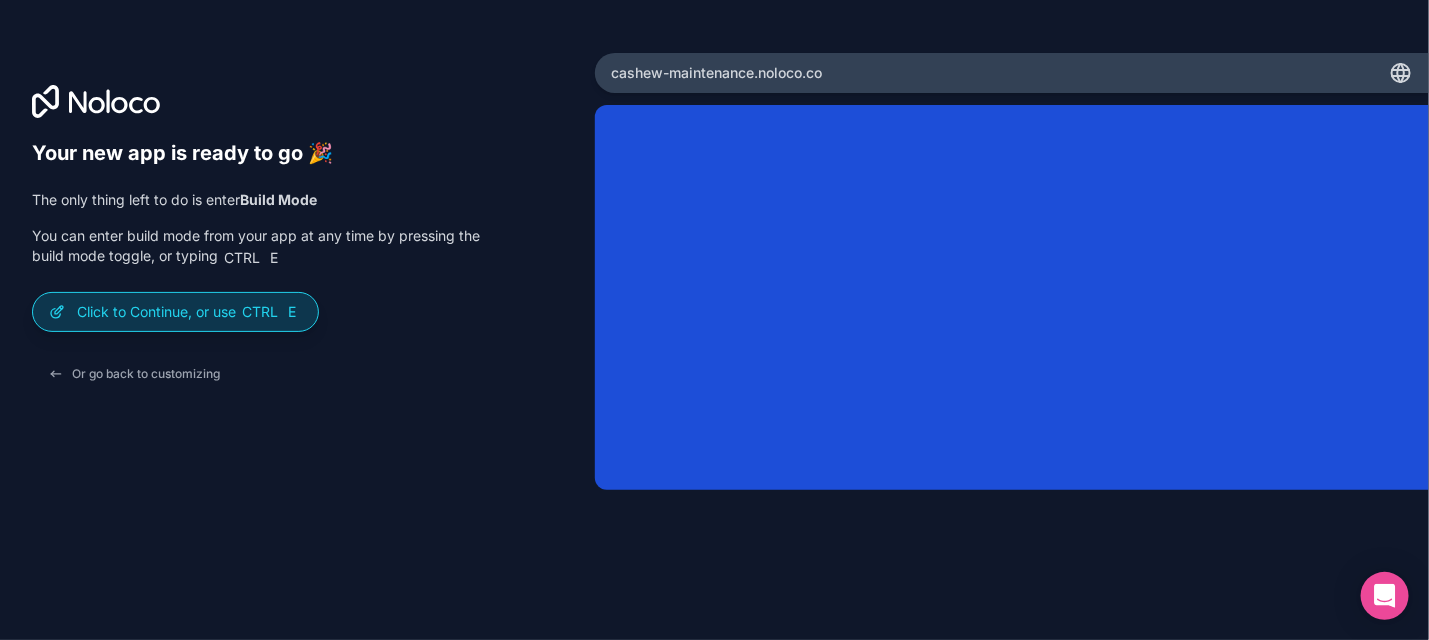 click on "Click to Continue, or use  Ctrl E" at bounding box center [189, 312] 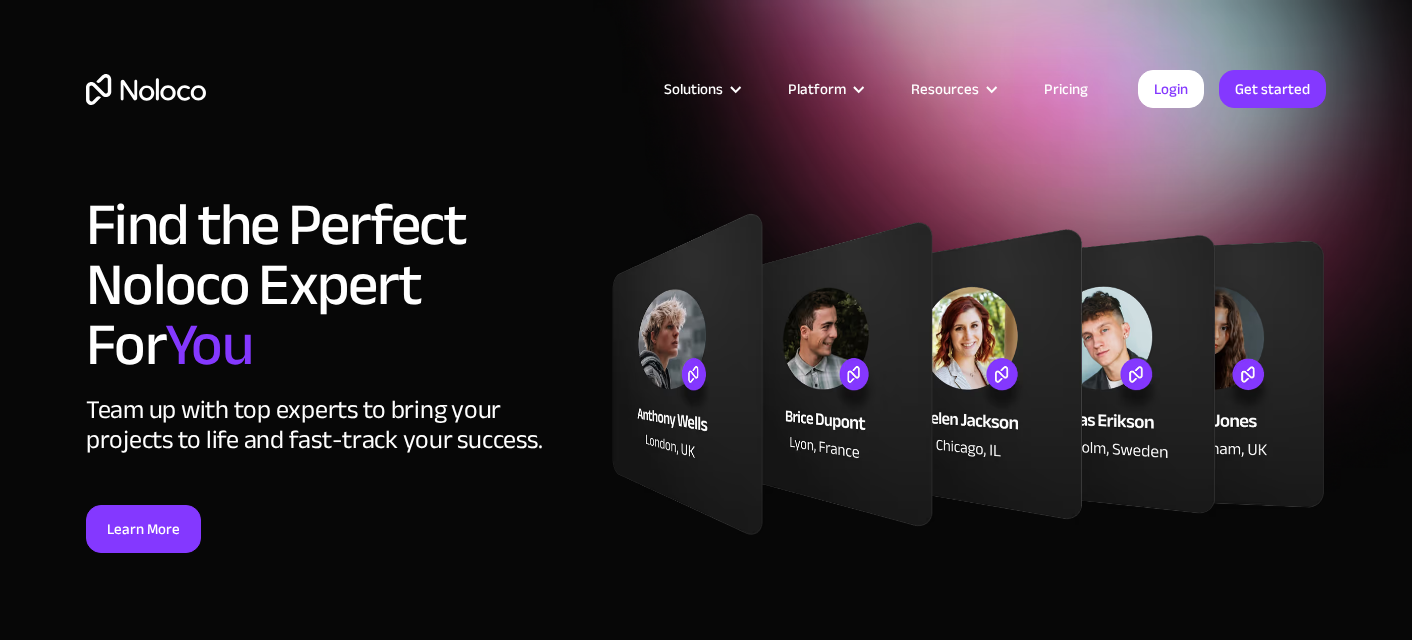 scroll, scrollTop: 0, scrollLeft: 0, axis: both 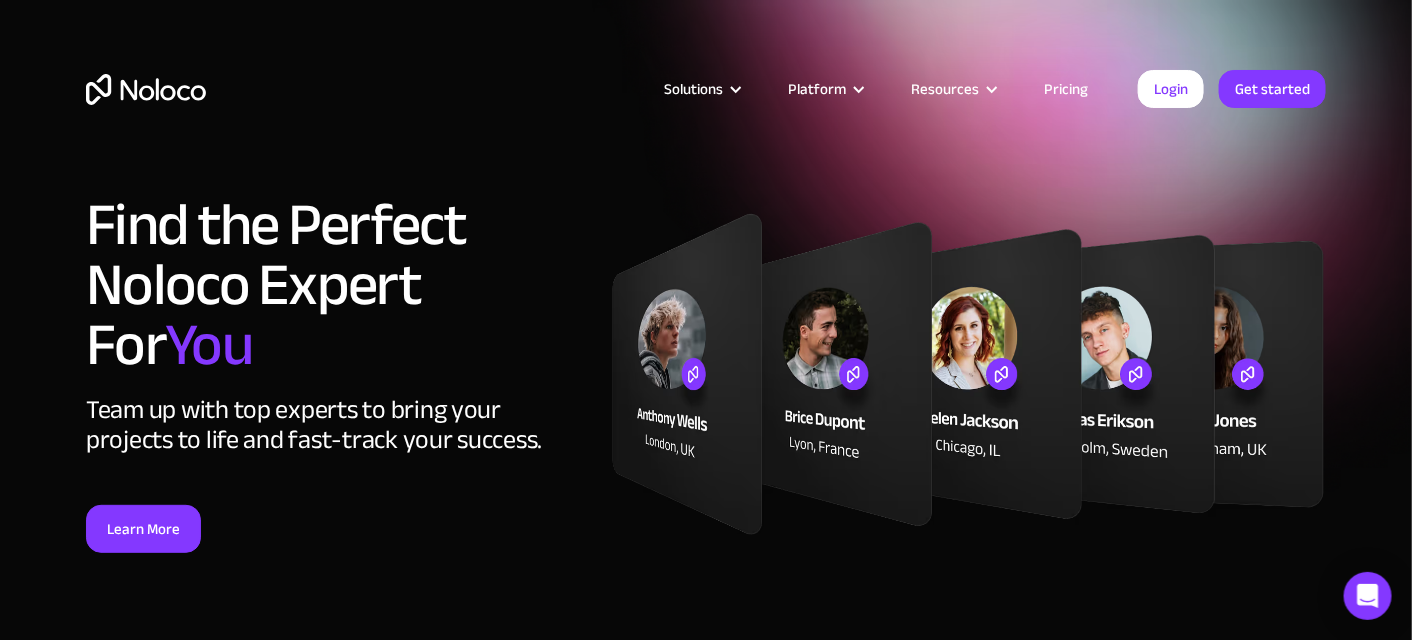 click on "Pricing" at bounding box center (1066, 89) 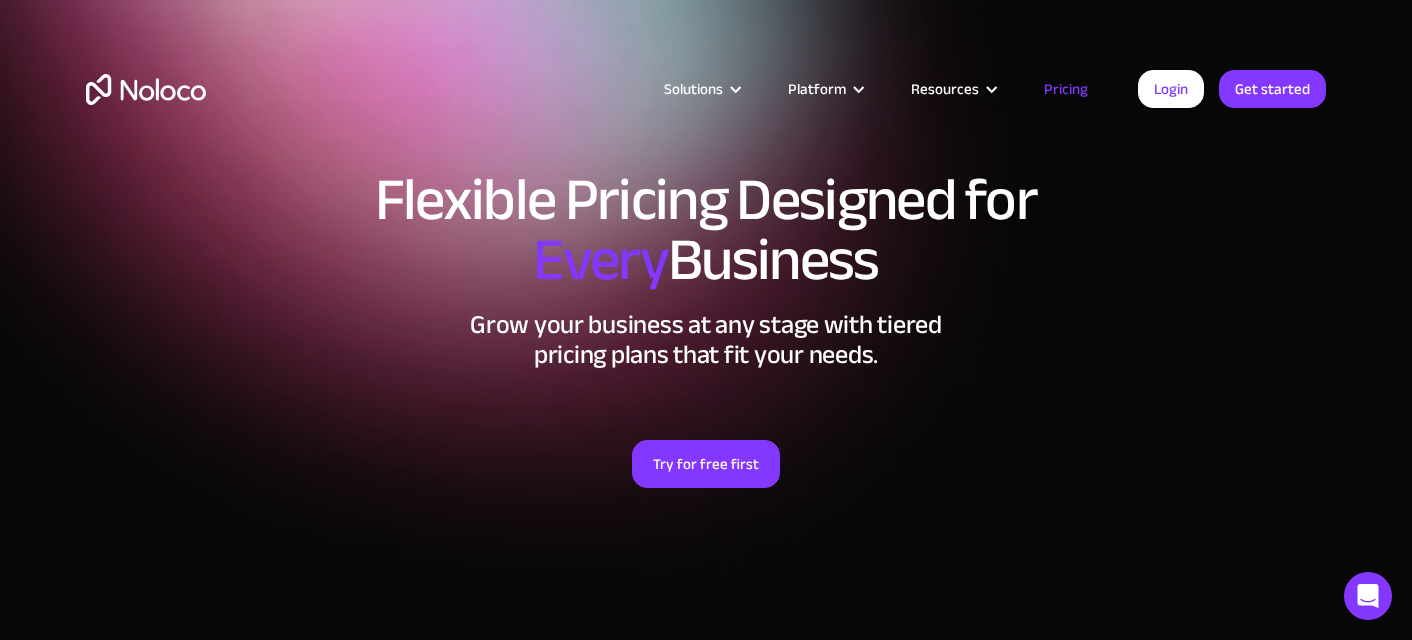 scroll, scrollTop: 0, scrollLeft: 0, axis: both 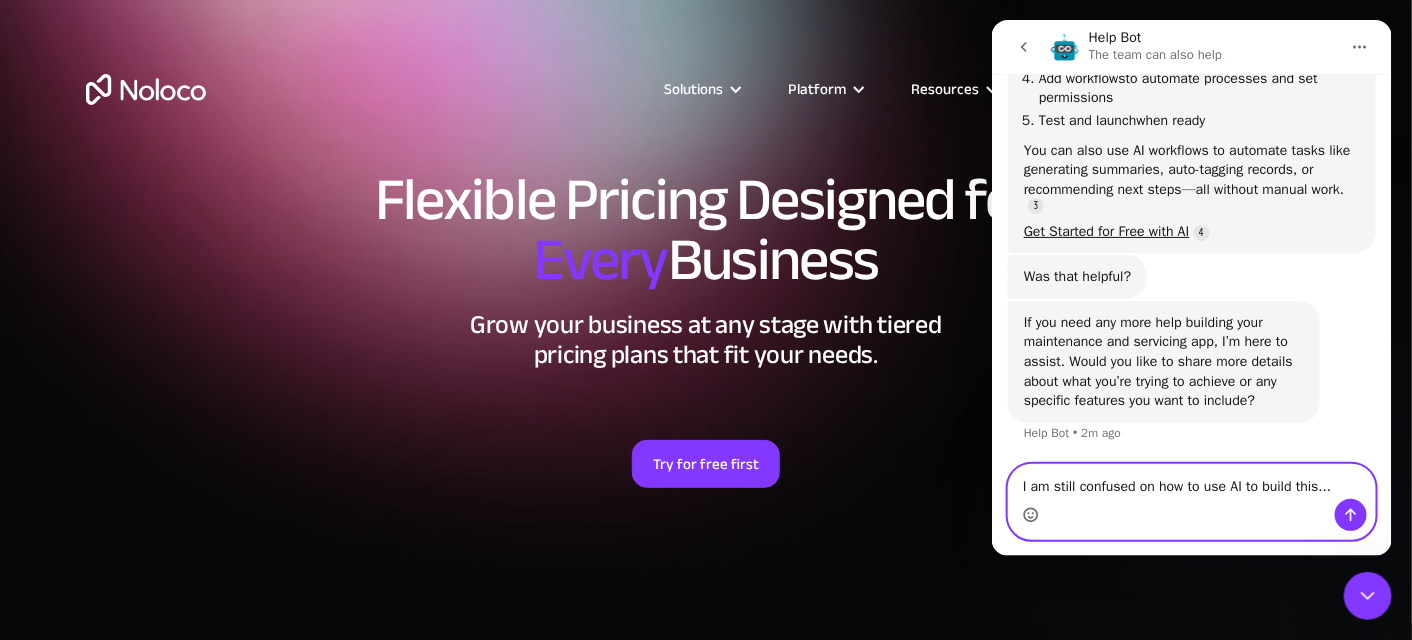 click 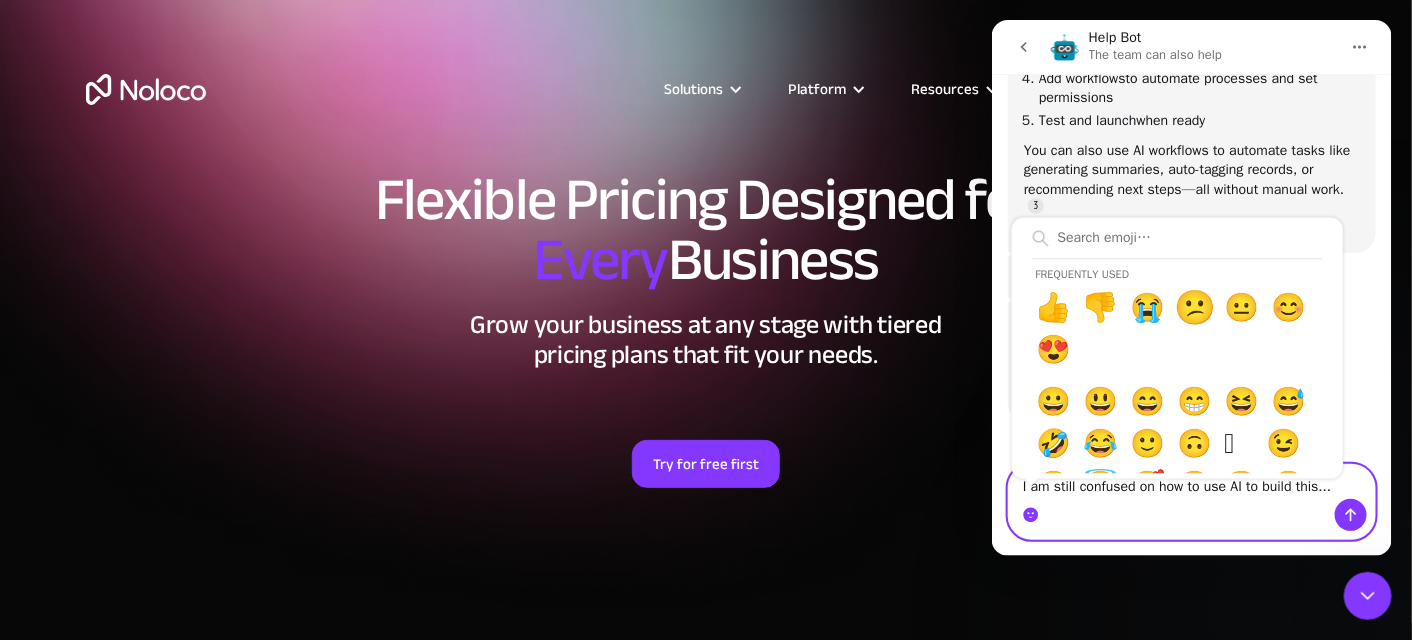 type on "I am still confused on how to use AI to build this...😕" 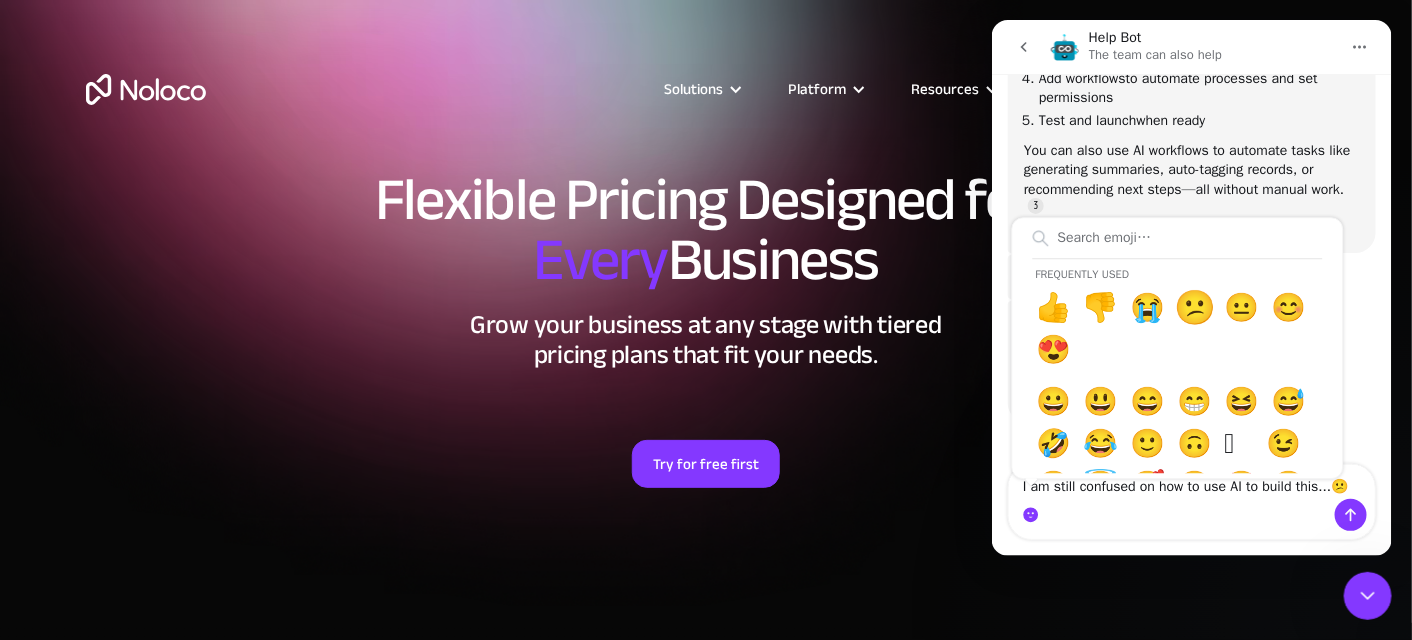 click on "If you need any more help building your maintenance and servicing app, I’m here to assist. Would you like to share more details about what you’re trying to achieve or any specific features you want to include? Help Bot    •   2m ago" at bounding box center [1163, 362] 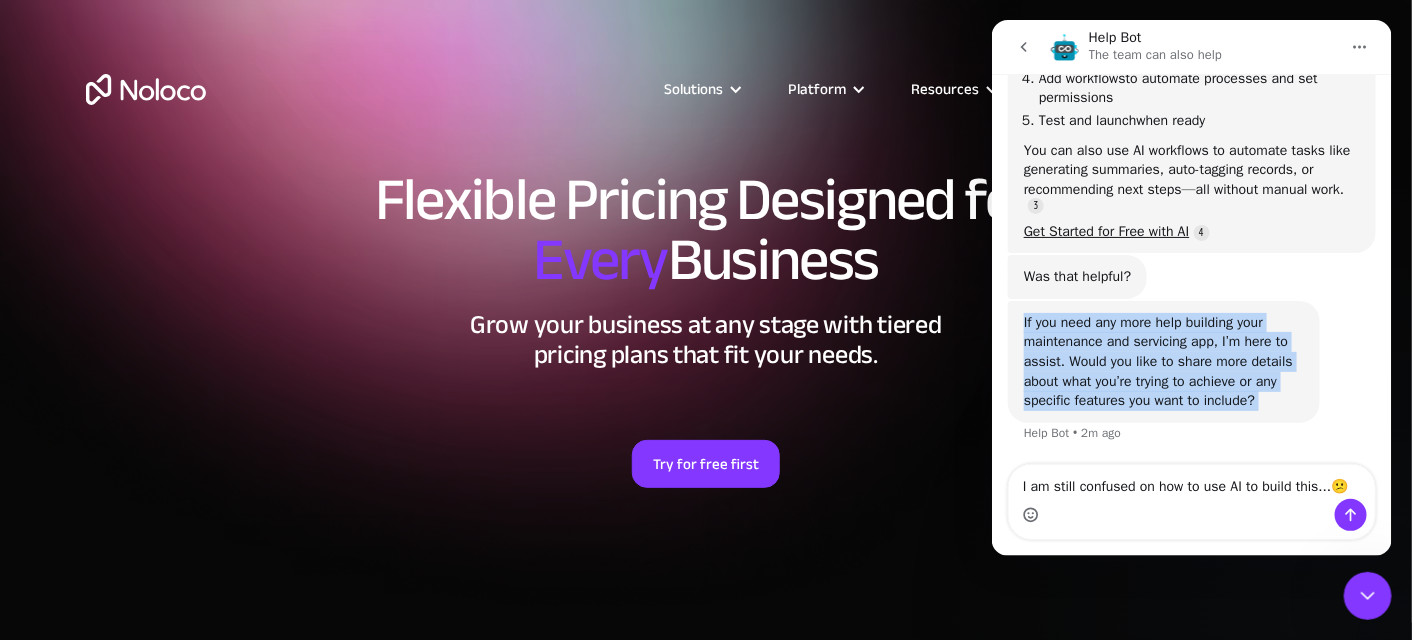 click on "If you need any more help building your maintenance and servicing app, I’m here to assist. Would you like to share more details about what you’re trying to achieve or any specific features you want to include? Help Bot    •   2m ago" at bounding box center (1163, 362) 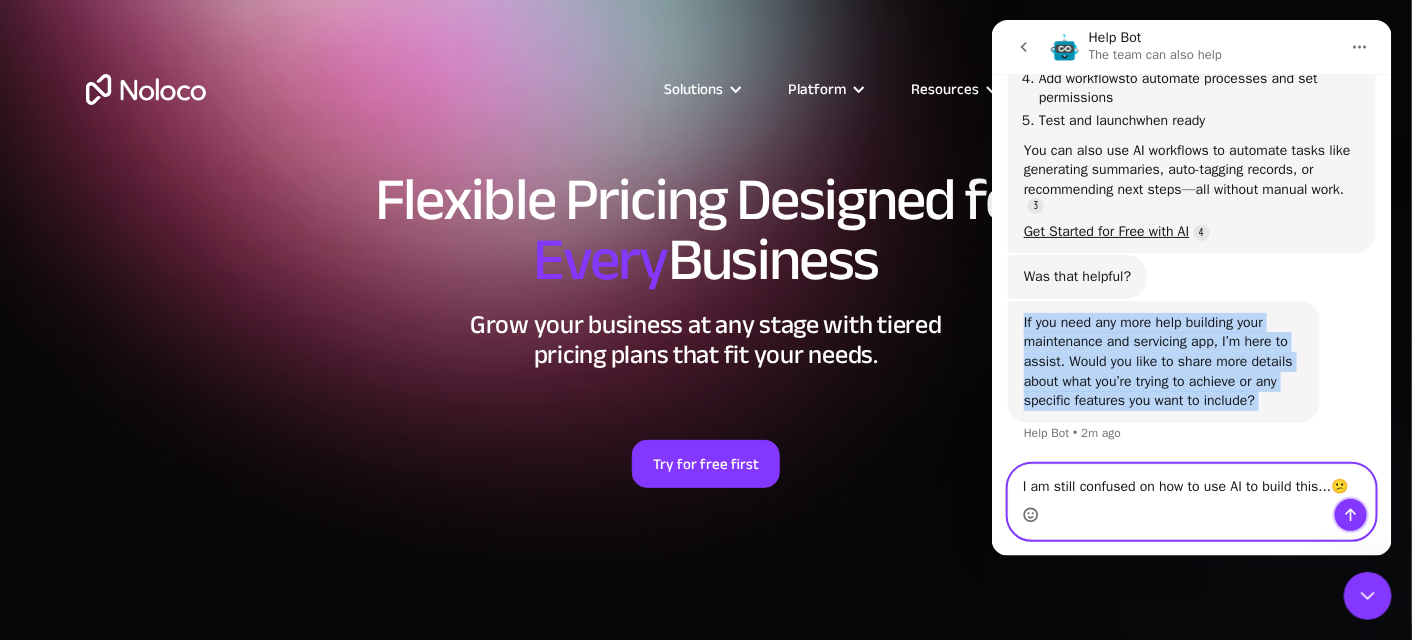click 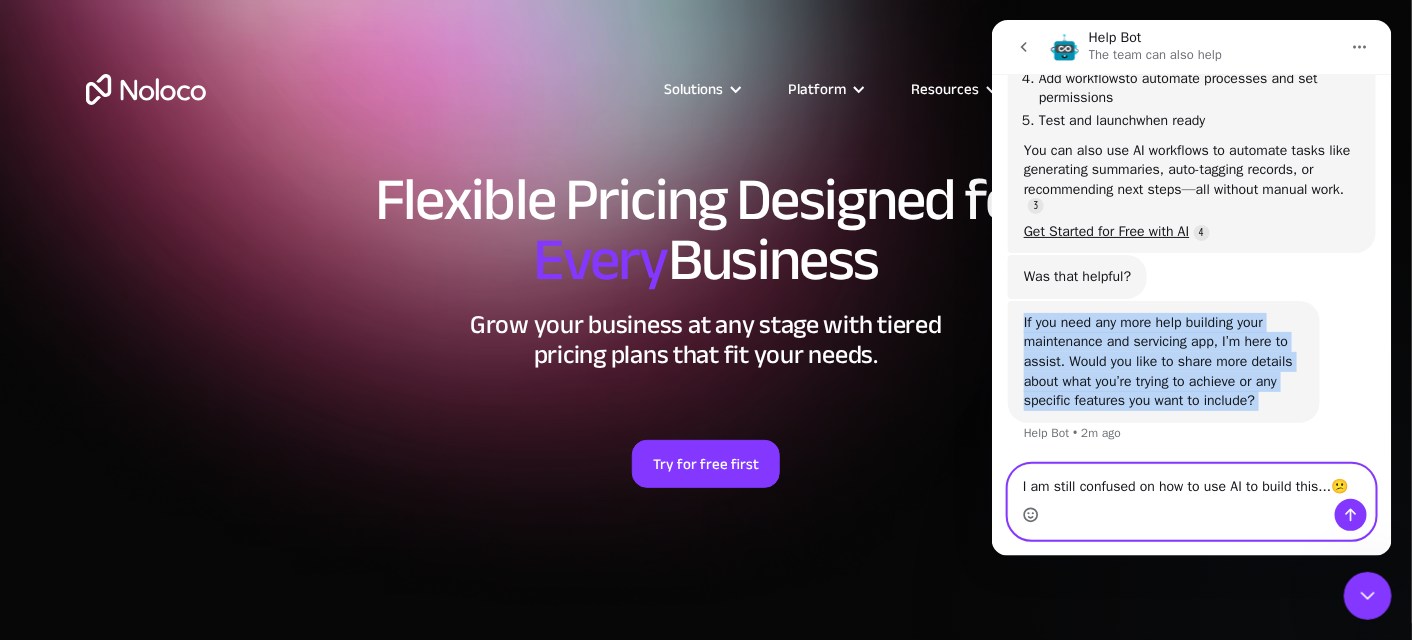 type 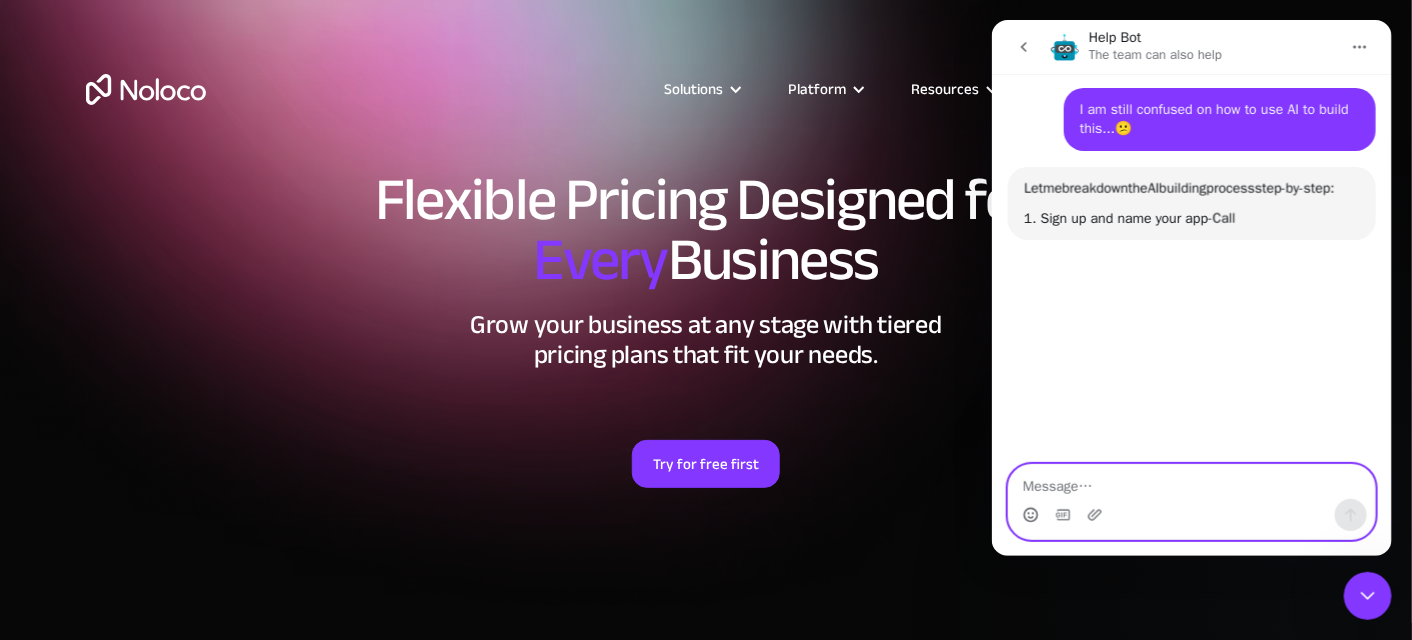 scroll, scrollTop: 850, scrollLeft: 0, axis: vertical 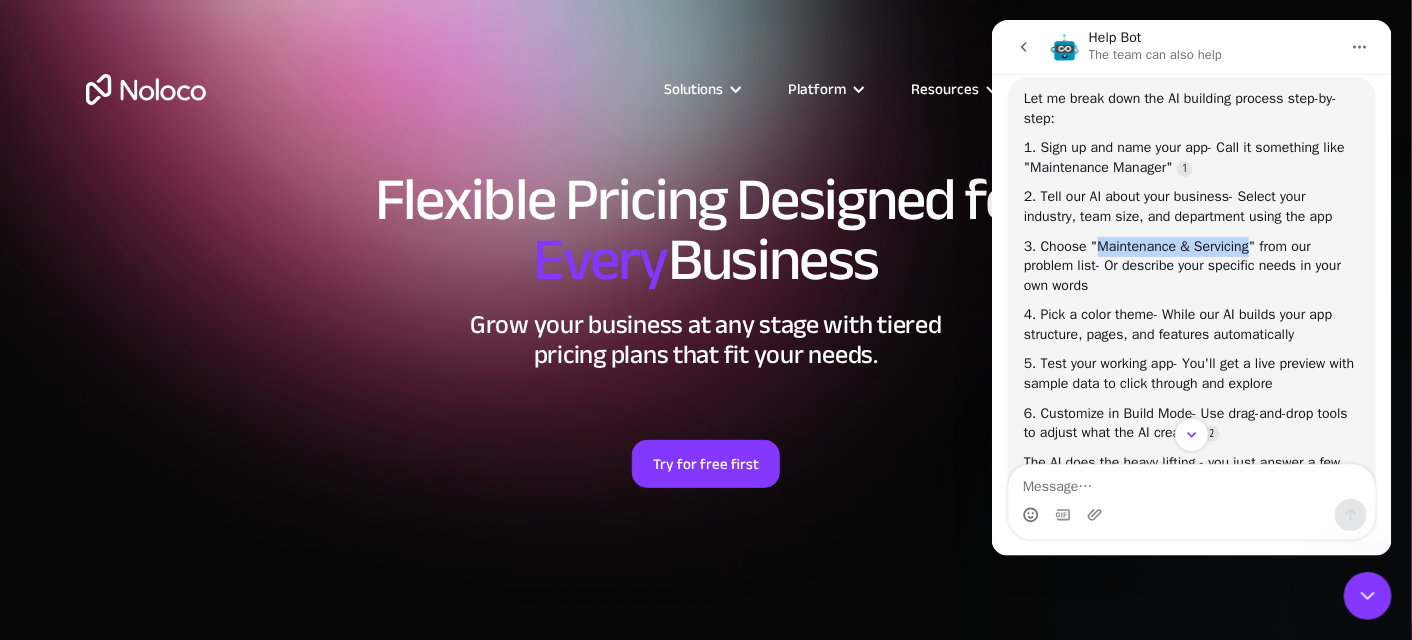 drag, startPoint x: 1097, startPoint y: 252, endPoint x: 1255, endPoint y: 253, distance: 158.00316 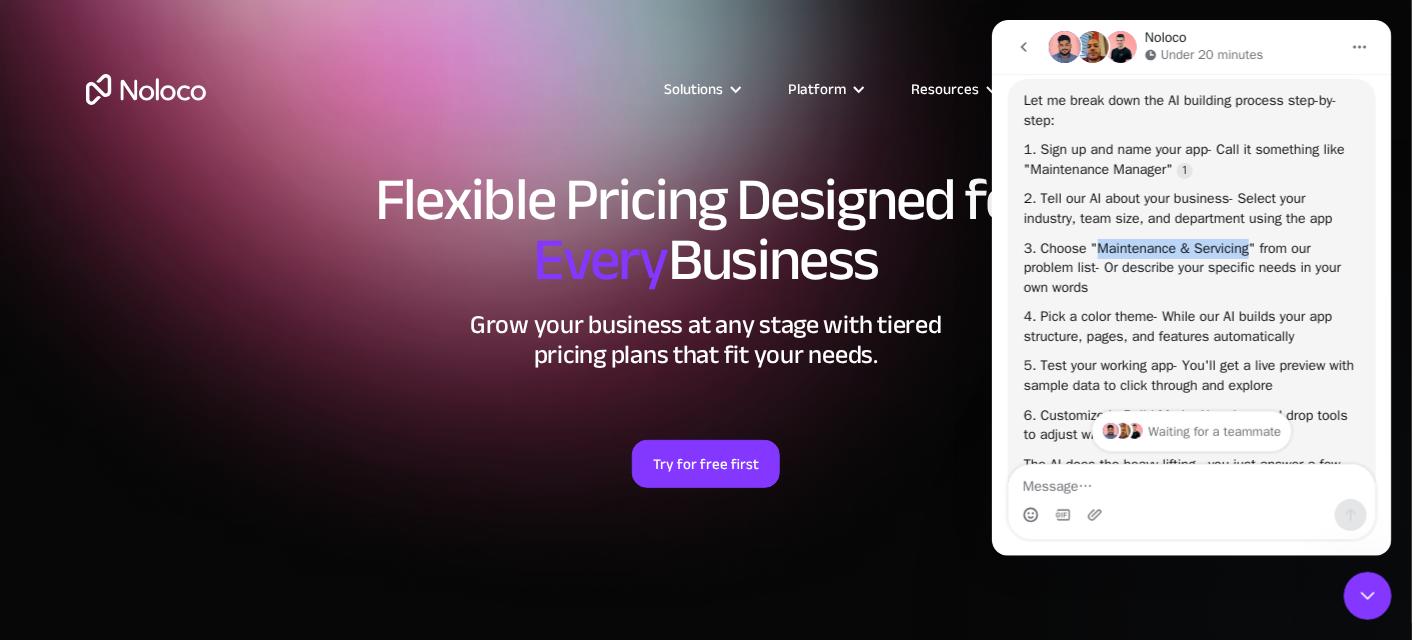 scroll, scrollTop: 0, scrollLeft: 0, axis: both 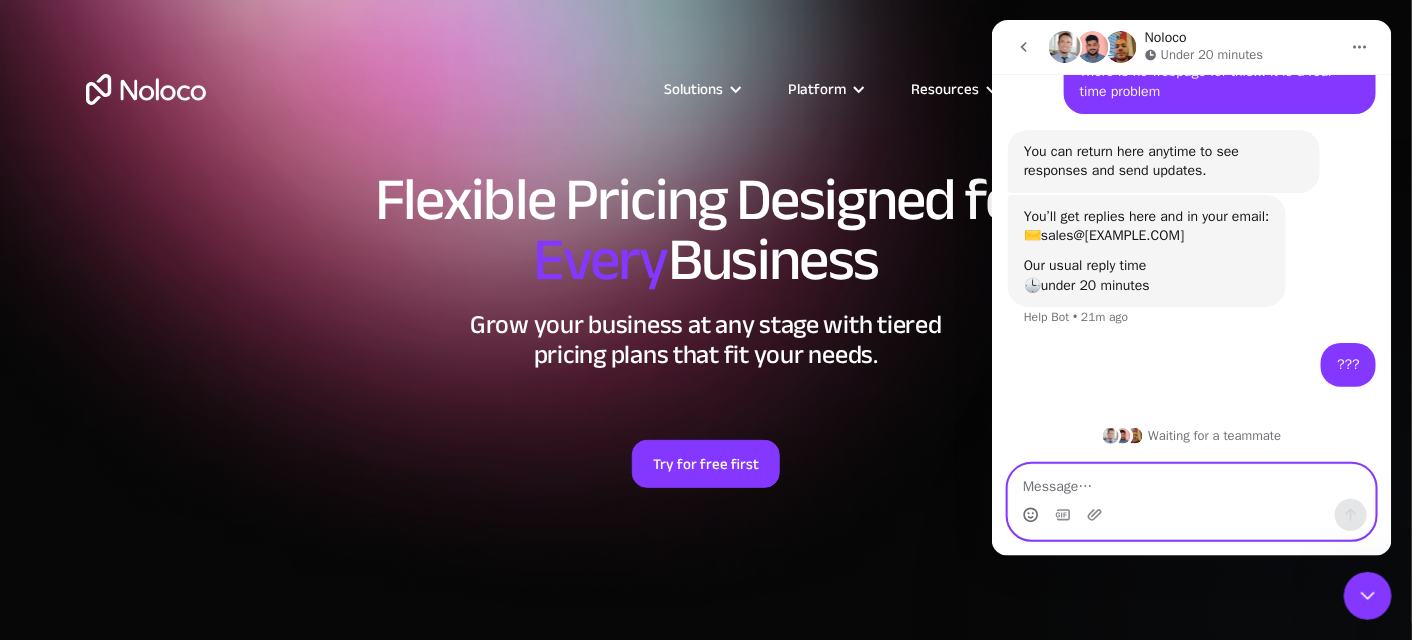 click at bounding box center [1191, 482] 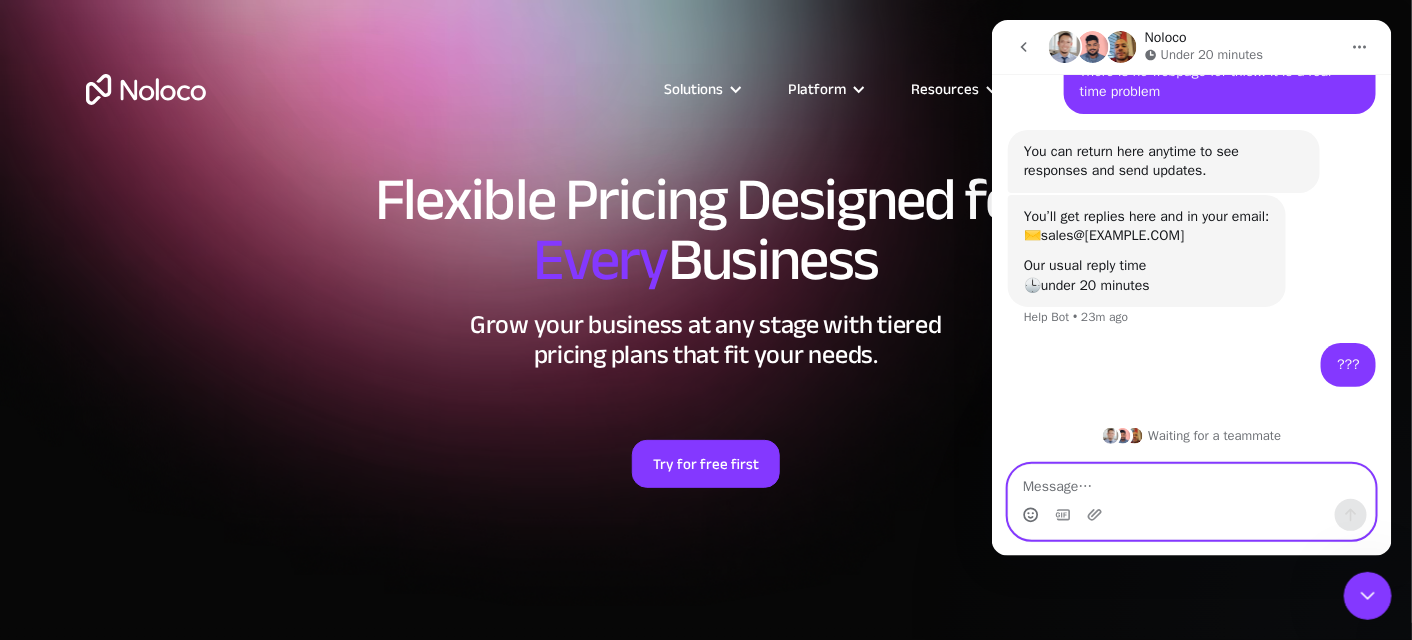 click at bounding box center [1191, 482] 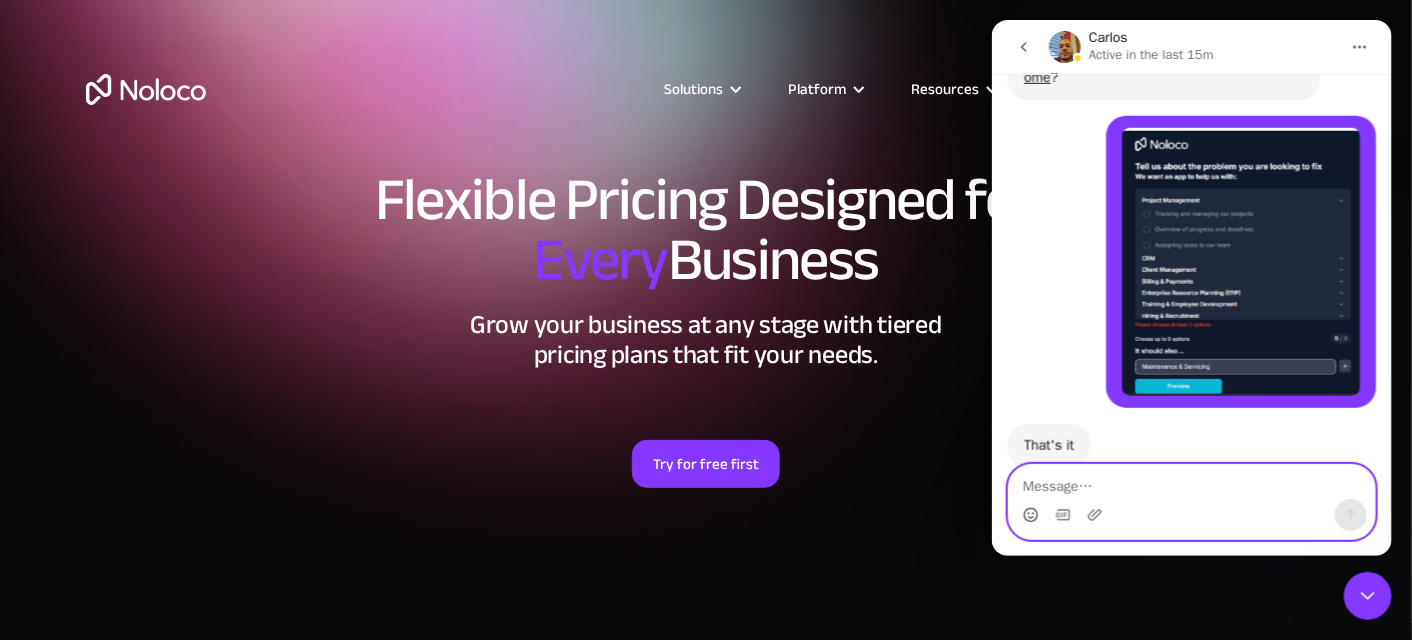 scroll, scrollTop: 3723, scrollLeft: 0, axis: vertical 